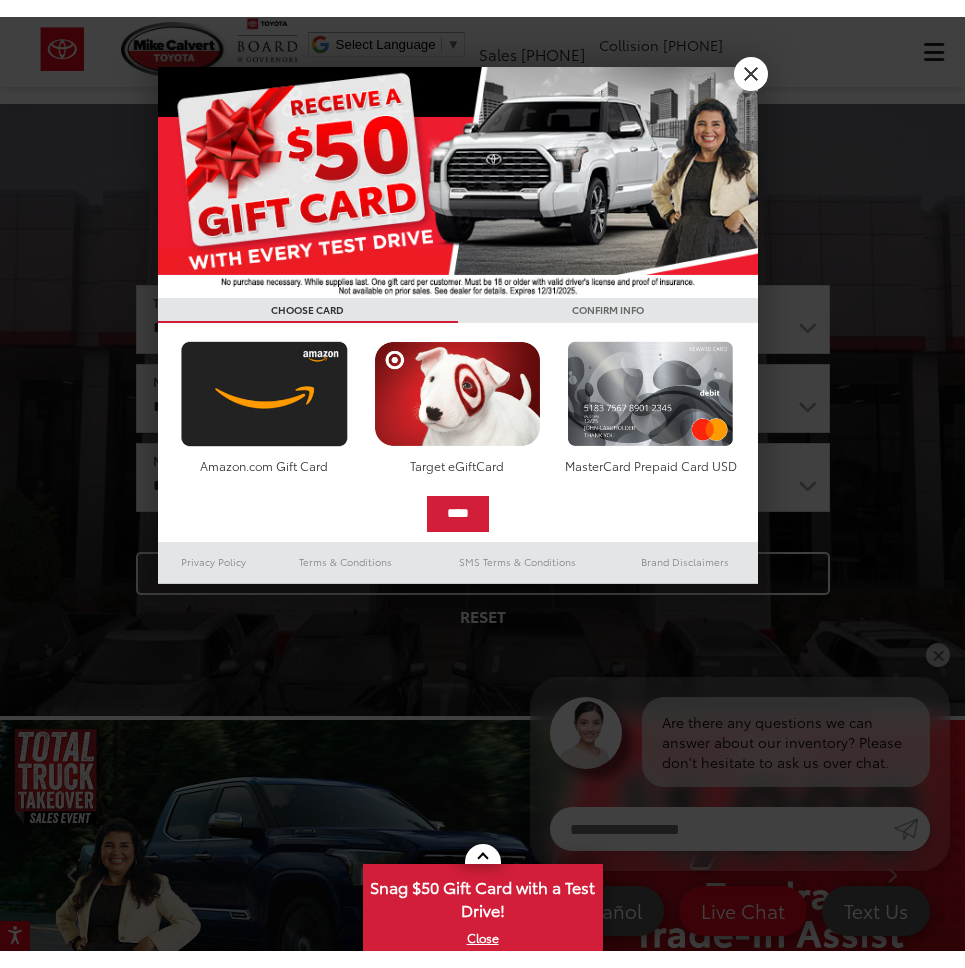 scroll, scrollTop: 0, scrollLeft: 0, axis: both 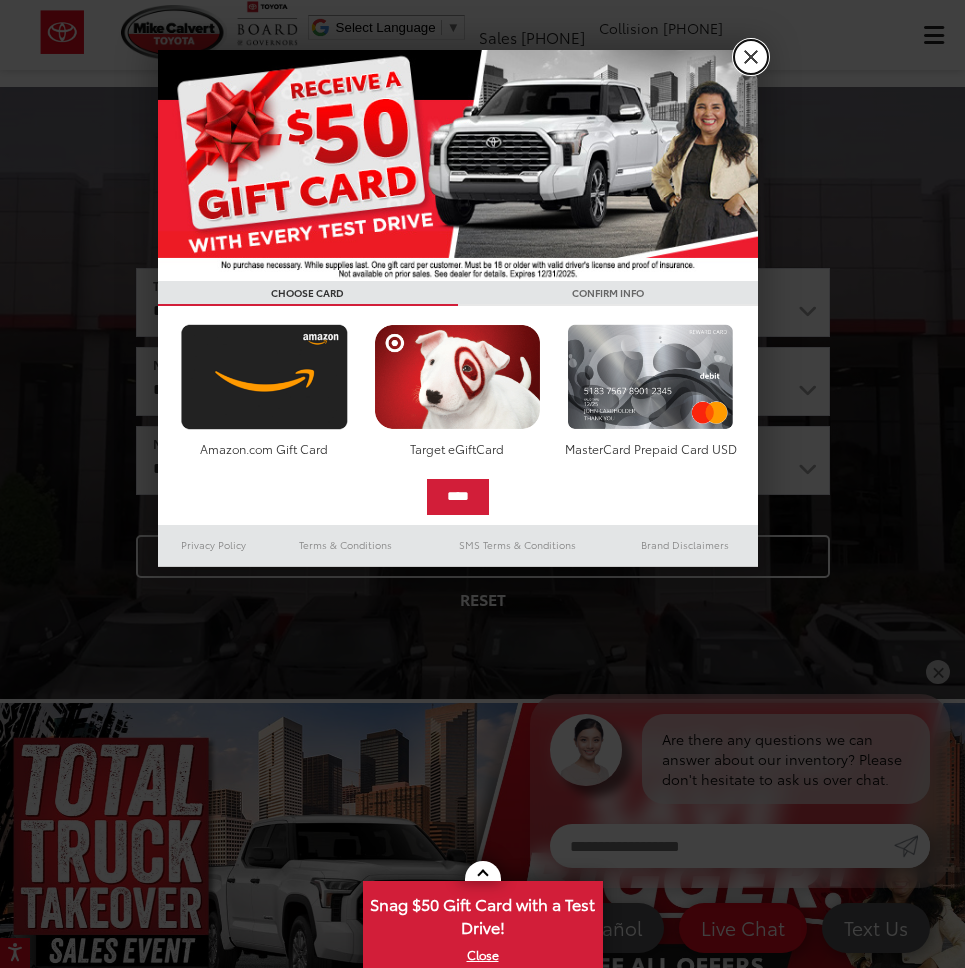 click on "X" at bounding box center (751, 57) 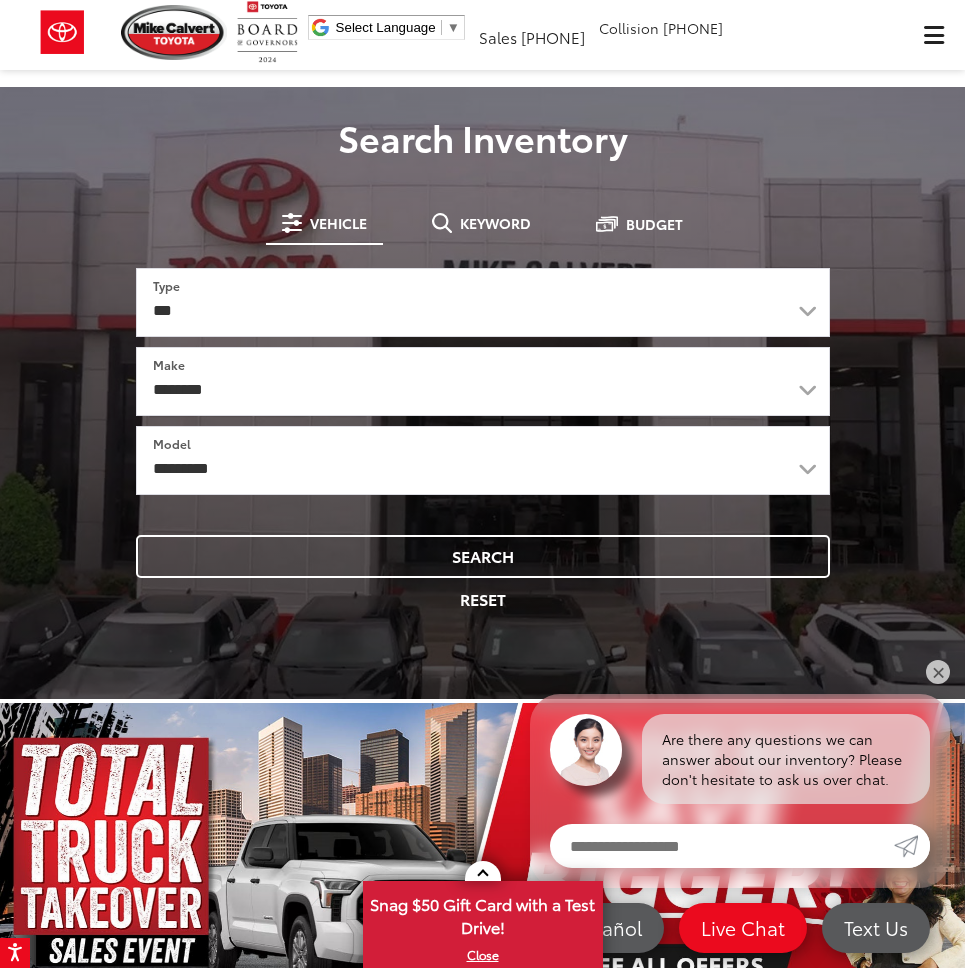 click at bounding box center [934, 35] 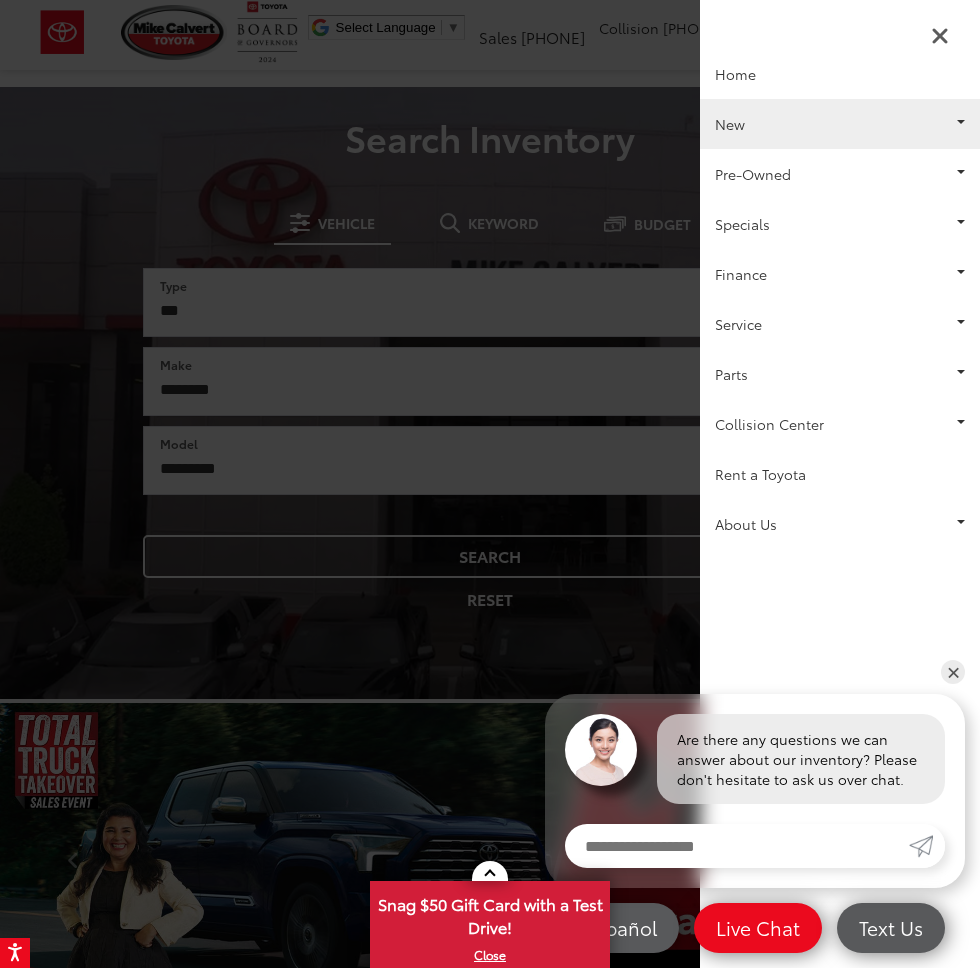 click on "New" at bounding box center [840, 124] 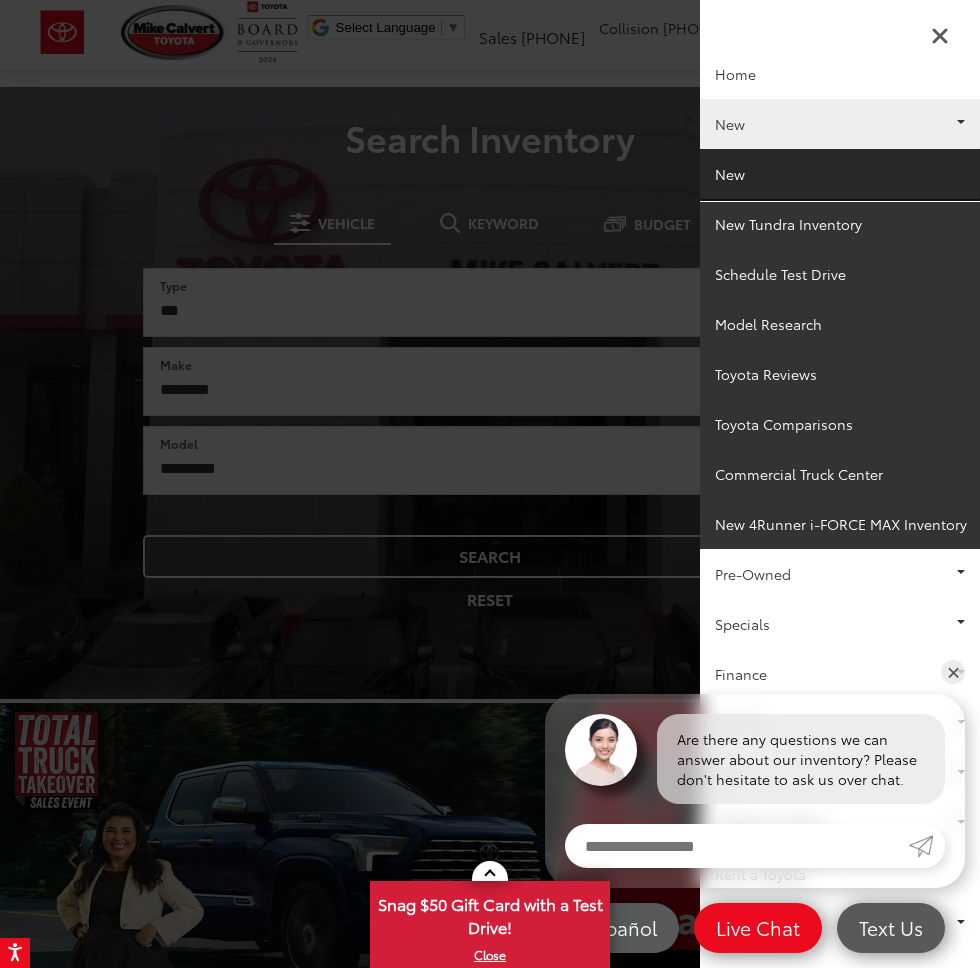 click on "New" at bounding box center (840, 174) 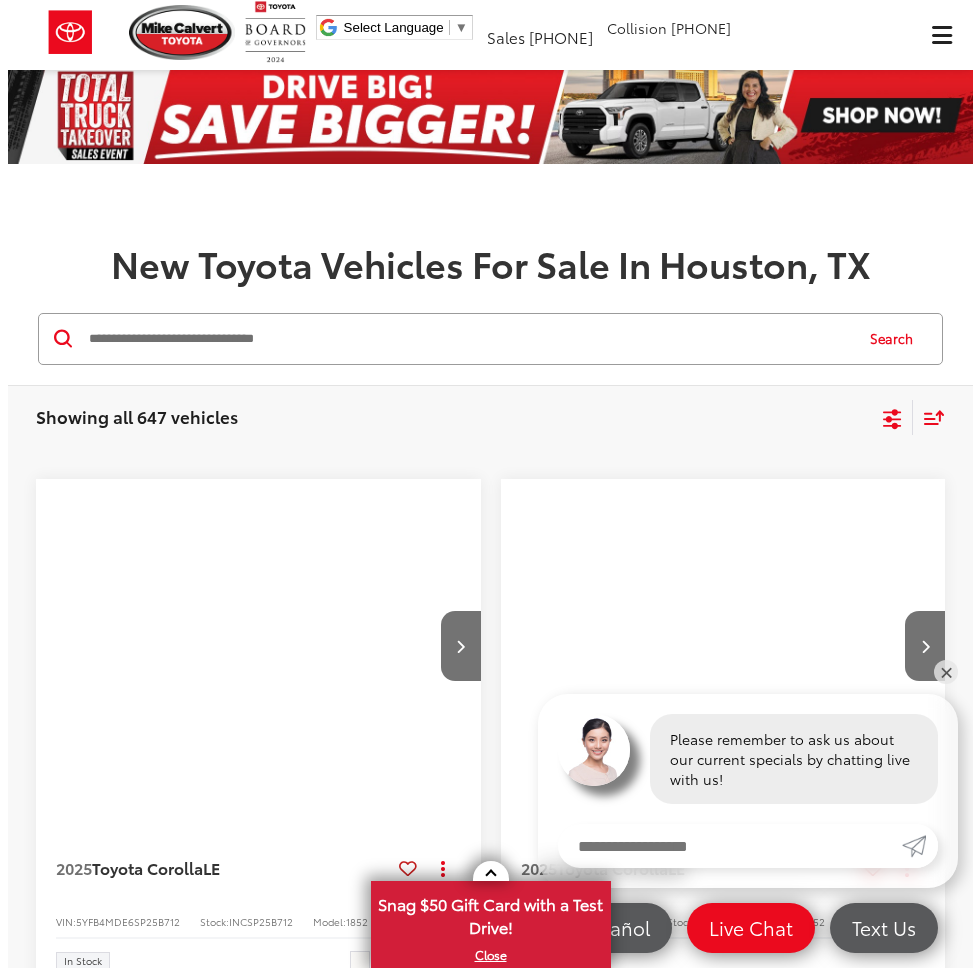 scroll, scrollTop: 0, scrollLeft: 0, axis: both 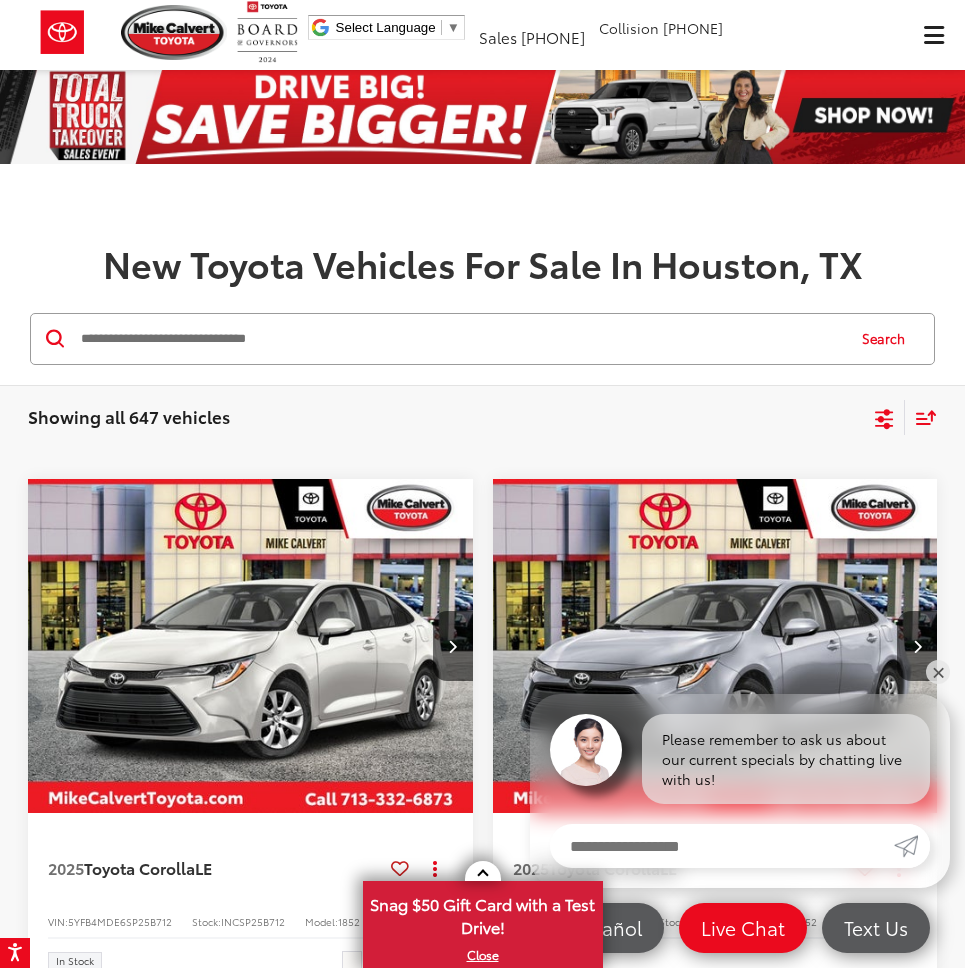 click 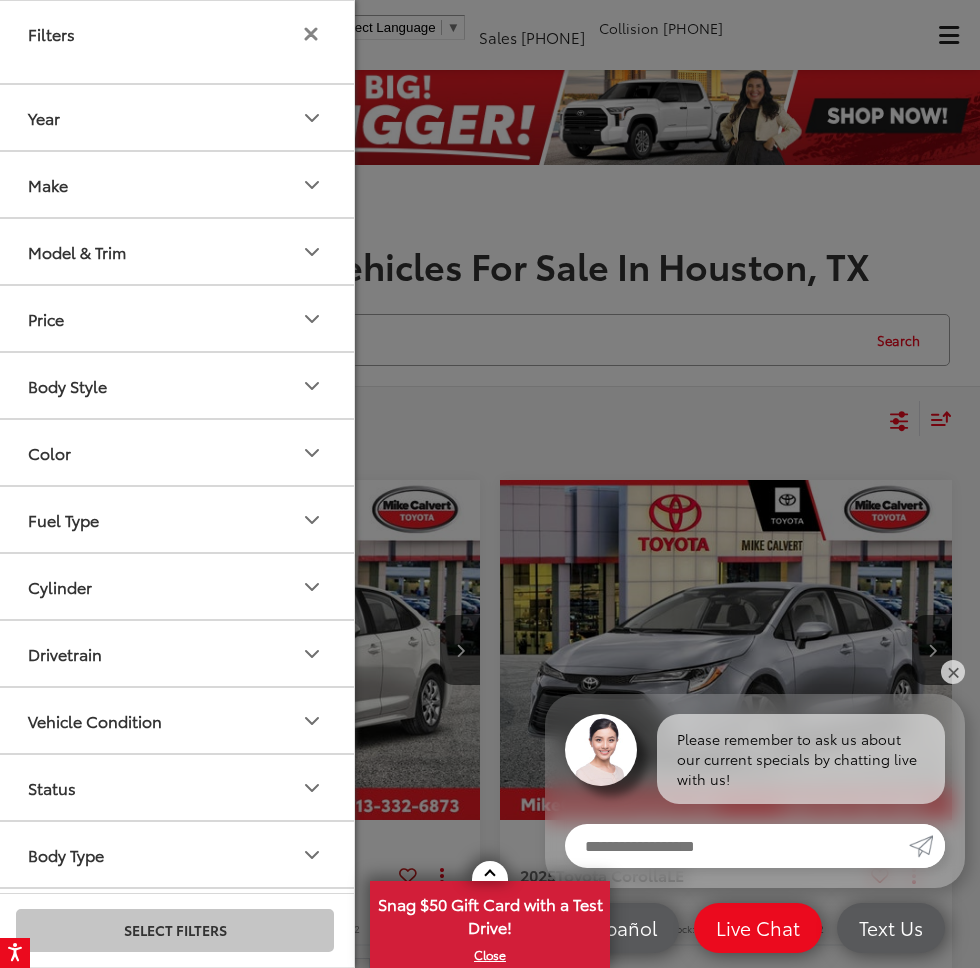 scroll, scrollTop: 0, scrollLeft: 0, axis: both 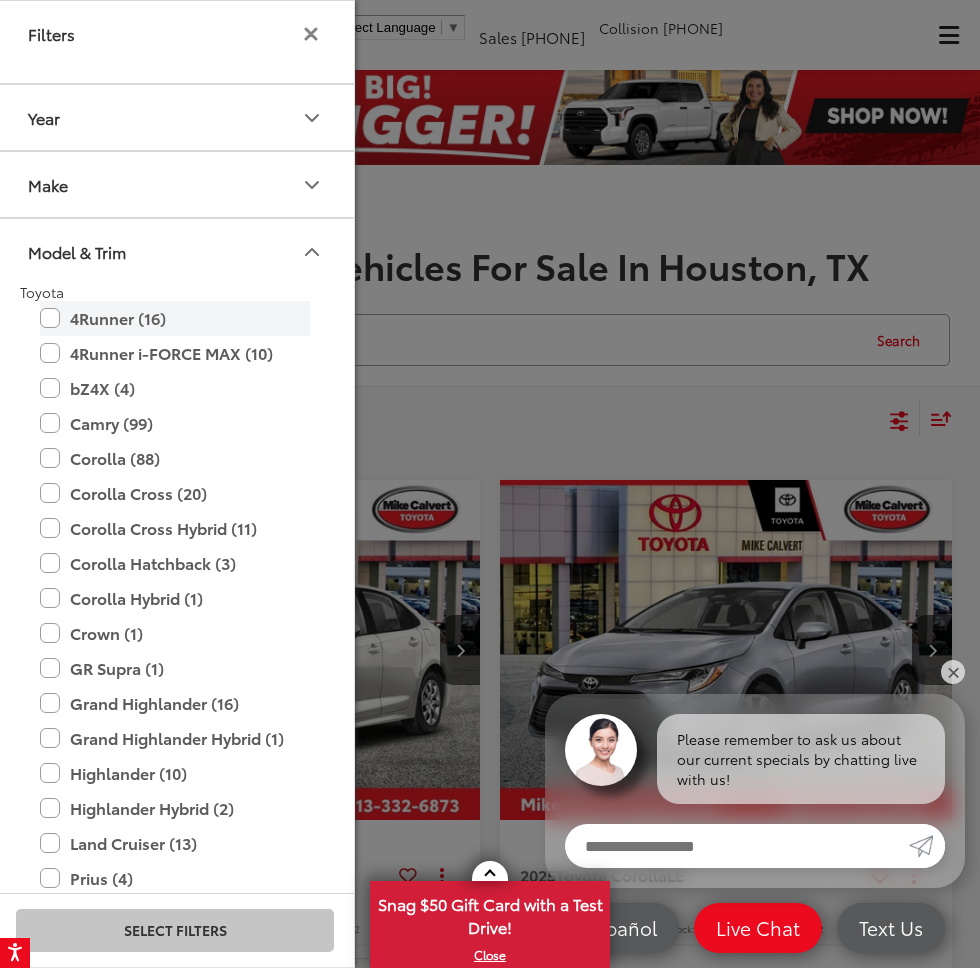 click on "4Runner (16)" at bounding box center [175, 318] 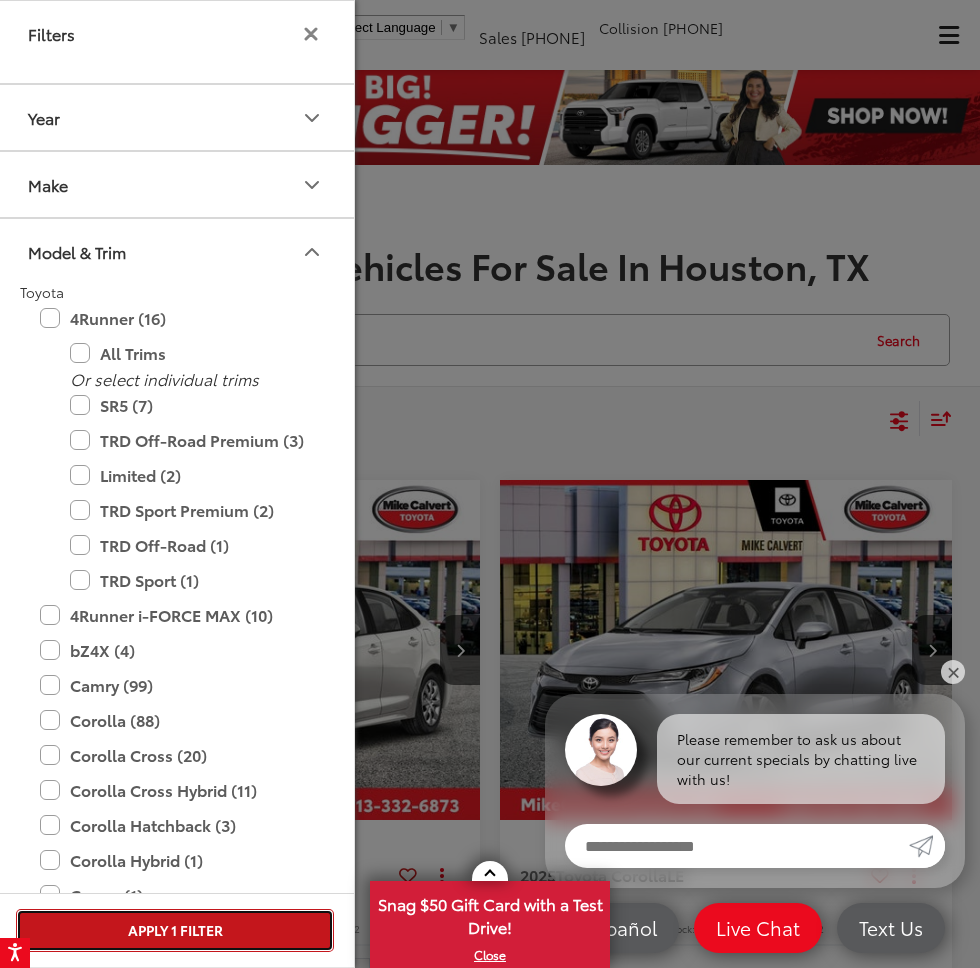 click on "Apply 1 Filter" at bounding box center [175, 930] 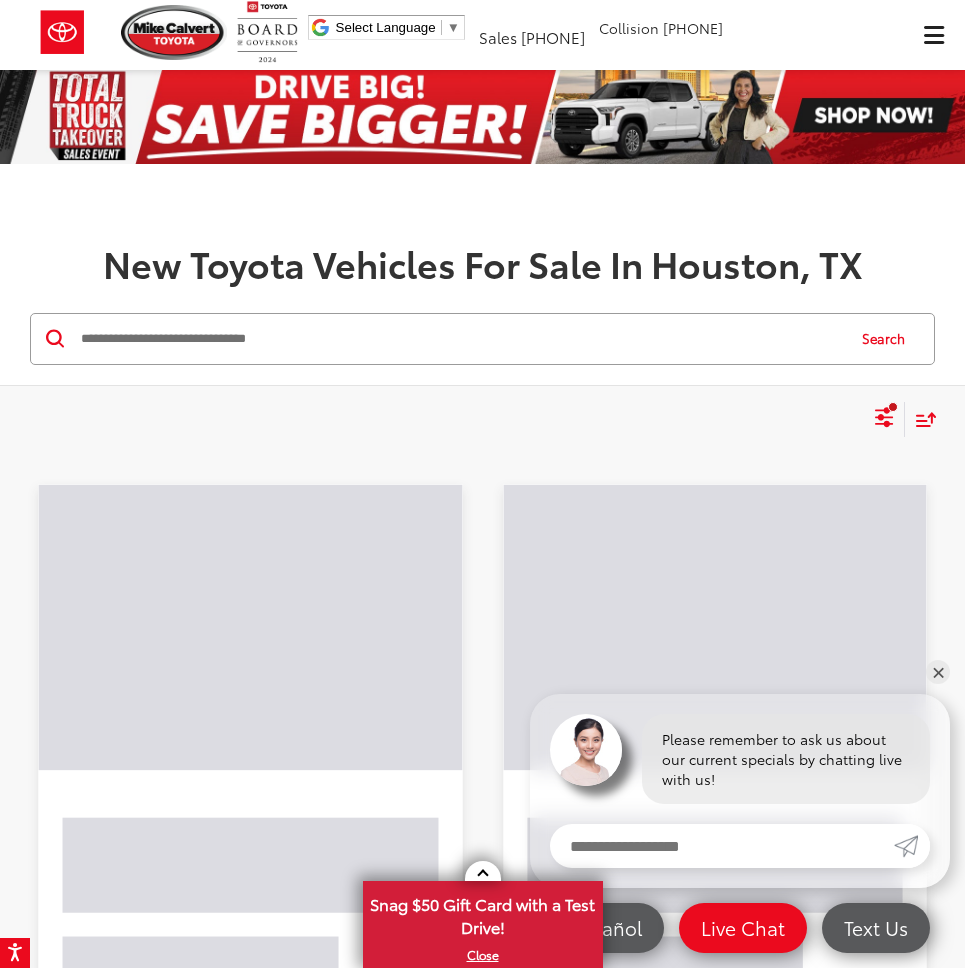 click on "Sort" at bounding box center [921, 419] 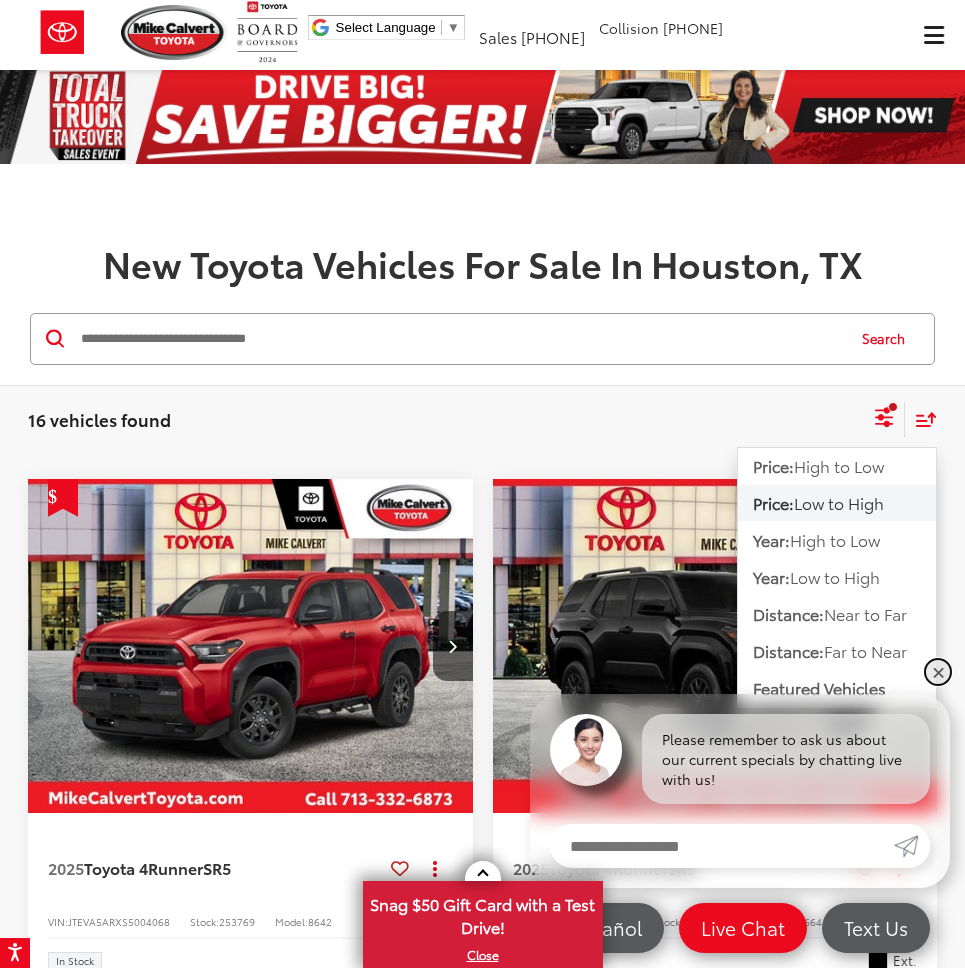 click on "✕" at bounding box center (938, 672) 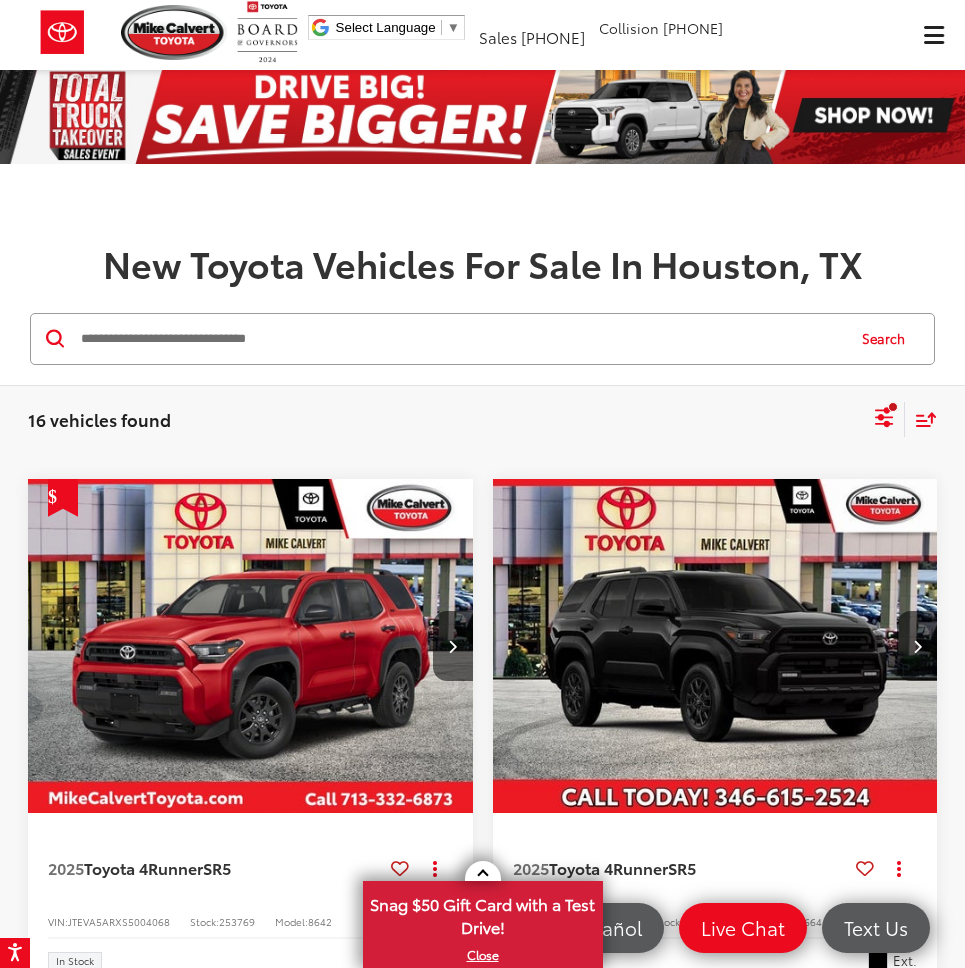 click on "16 vehicles found 4Runner Clear All + 0 test Sort Price:  High to Low Price:  Low to High Year:  High to Low Year:  Low to High Distance:  Near to Far Distance:  Far to Near Featured Vehicles Grid List" at bounding box center [482, 420] 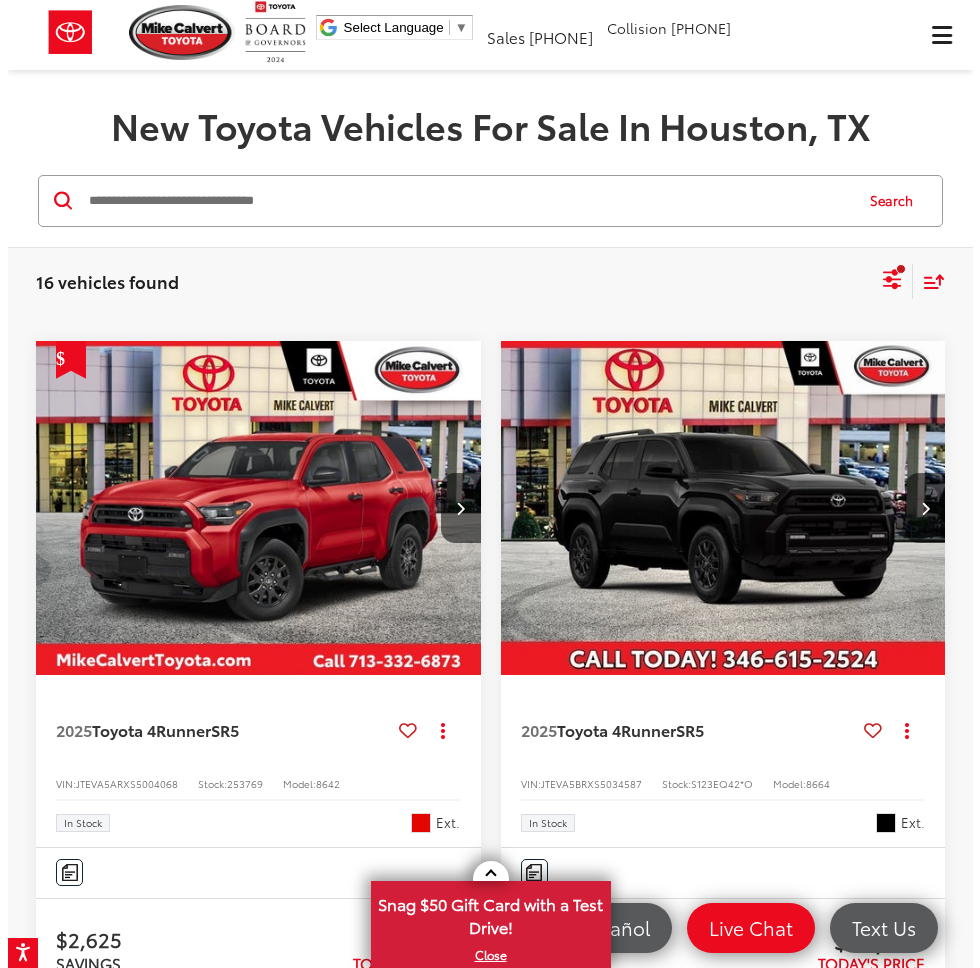 scroll, scrollTop: 0, scrollLeft: 0, axis: both 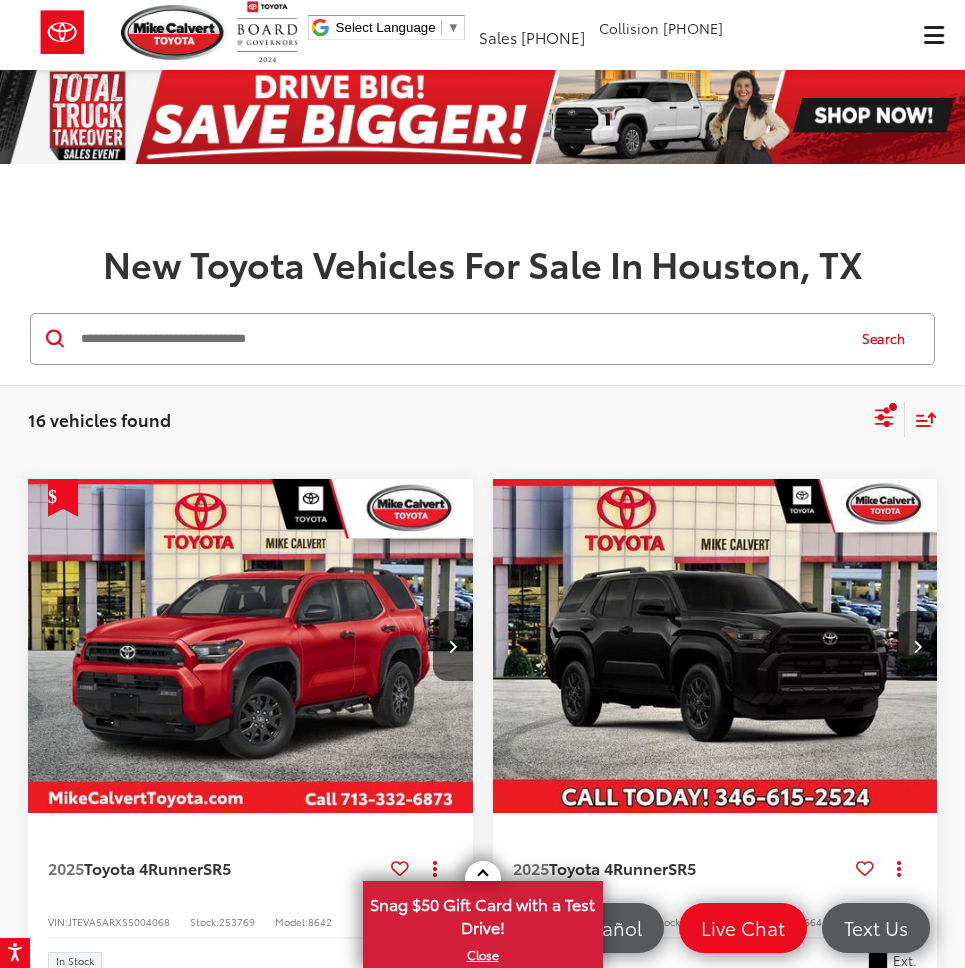 click 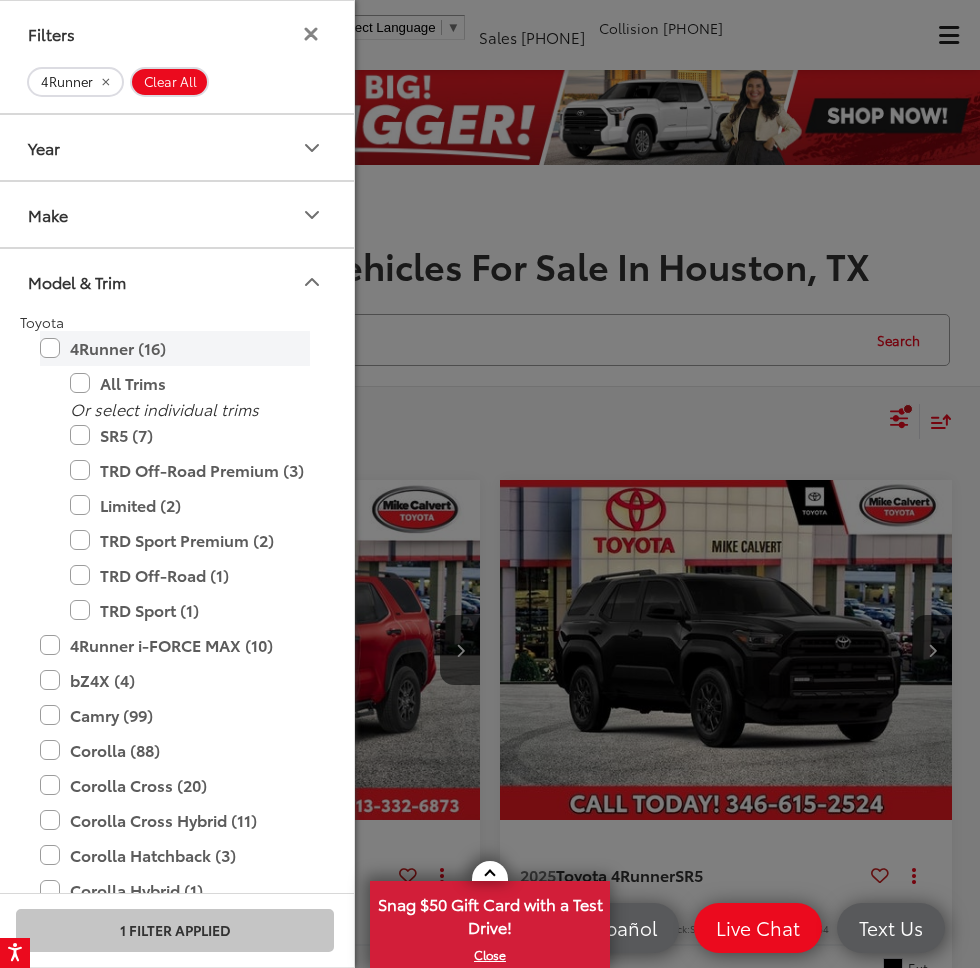 click on "4Runner (16)" at bounding box center (175, 348) 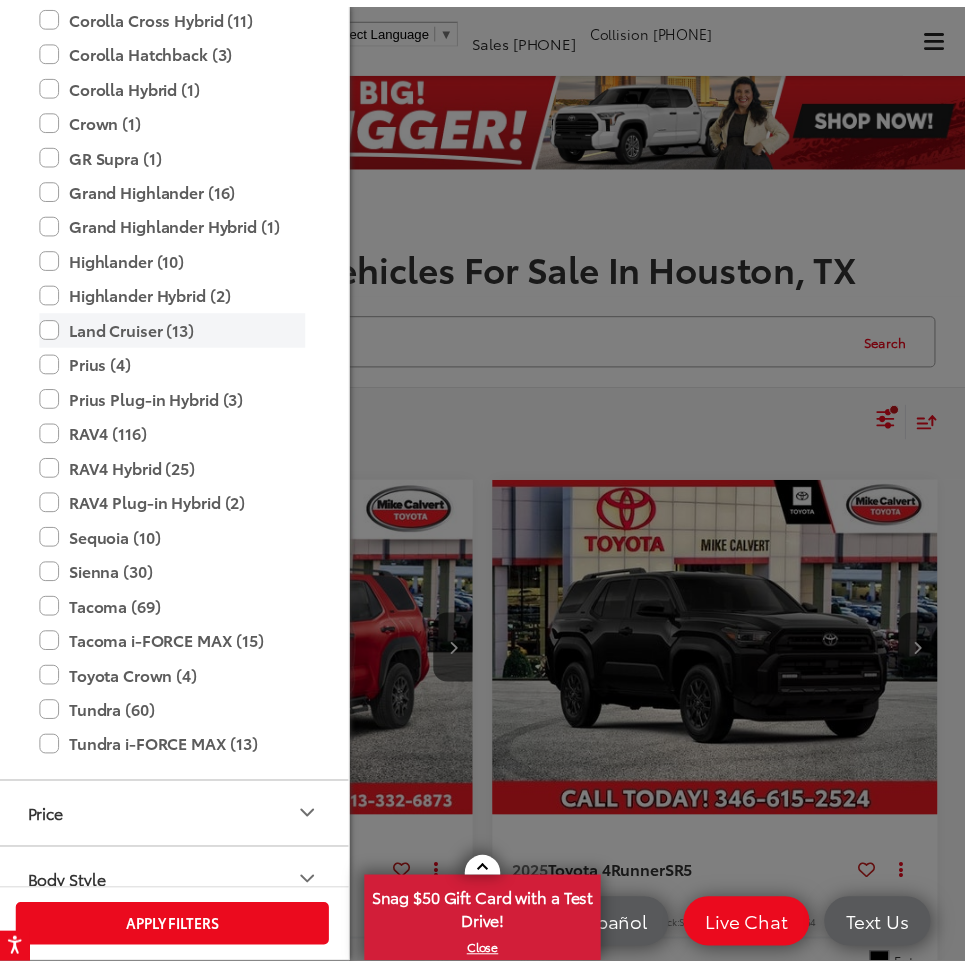 scroll, scrollTop: 548, scrollLeft: 0, axis: vertical 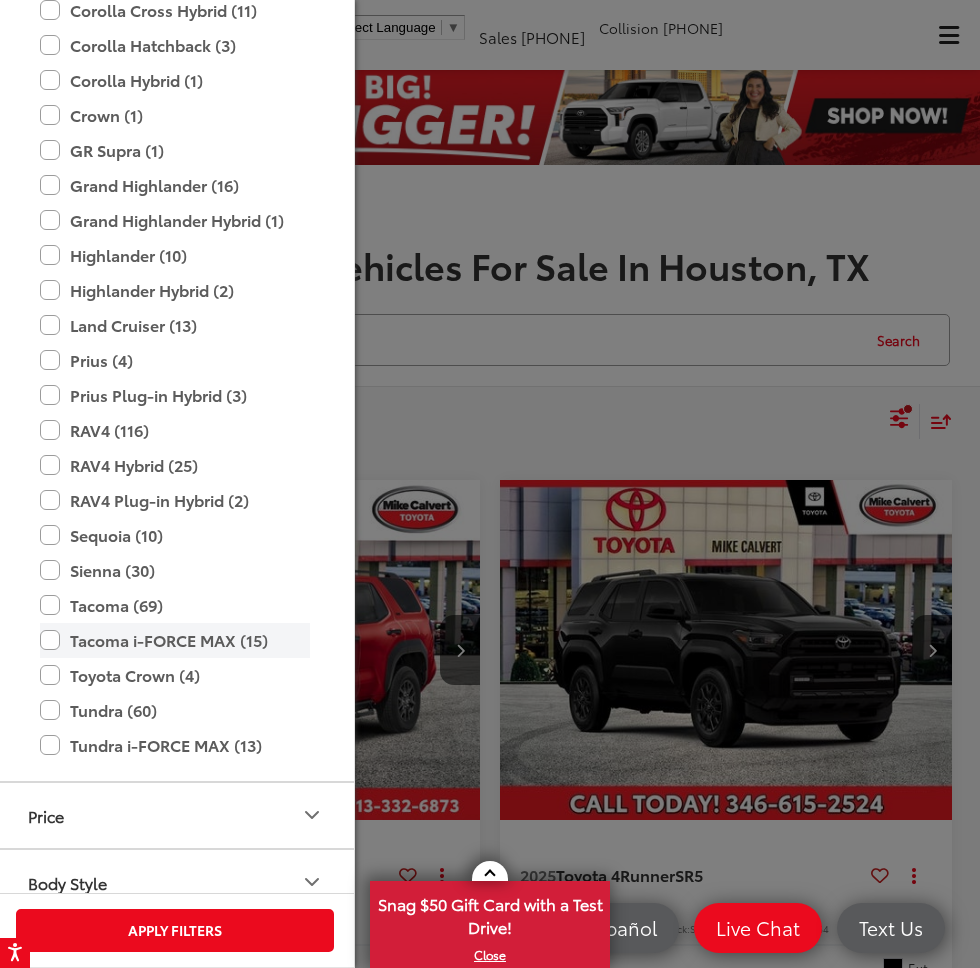 drag, startPoint x: 54, startPoint y: 605, endPoint x: 137, endPoint y: 852, distance: 260.57245 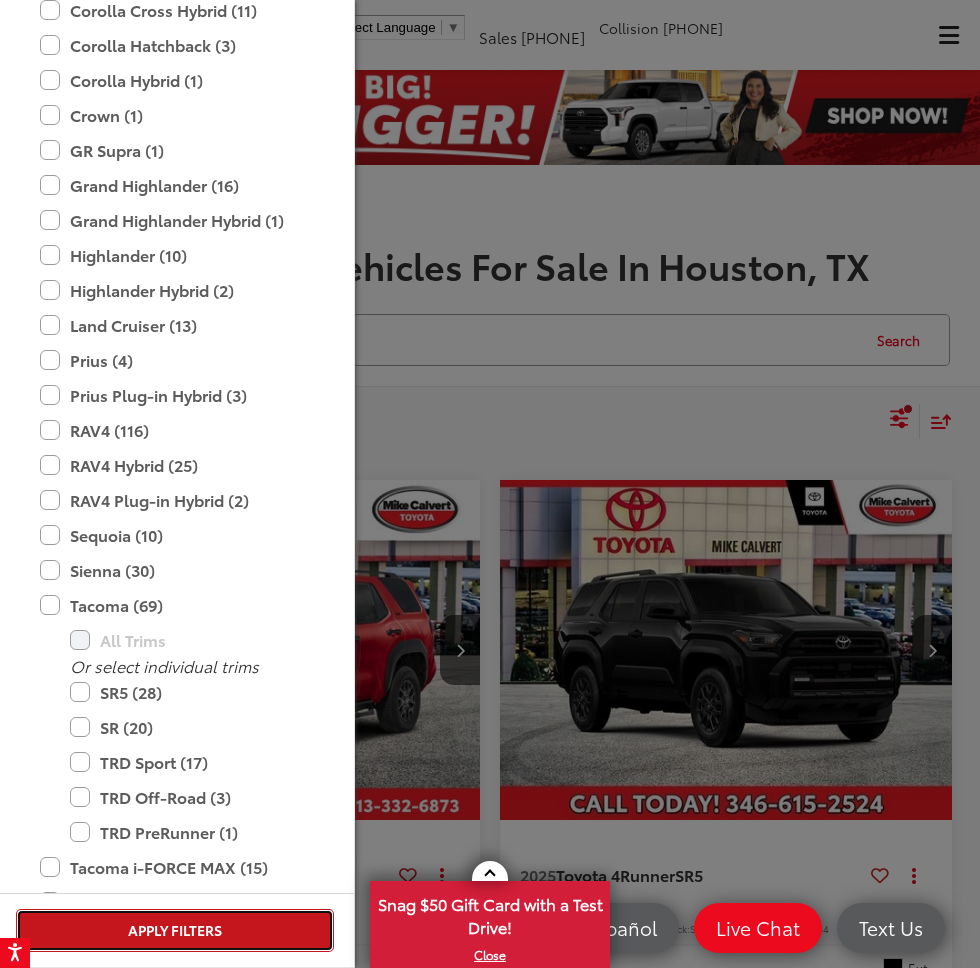 drag, startPoint x: 175, startPoint y: 935, endPoint x: 751, endPoint y: 516, distance: 712.27594 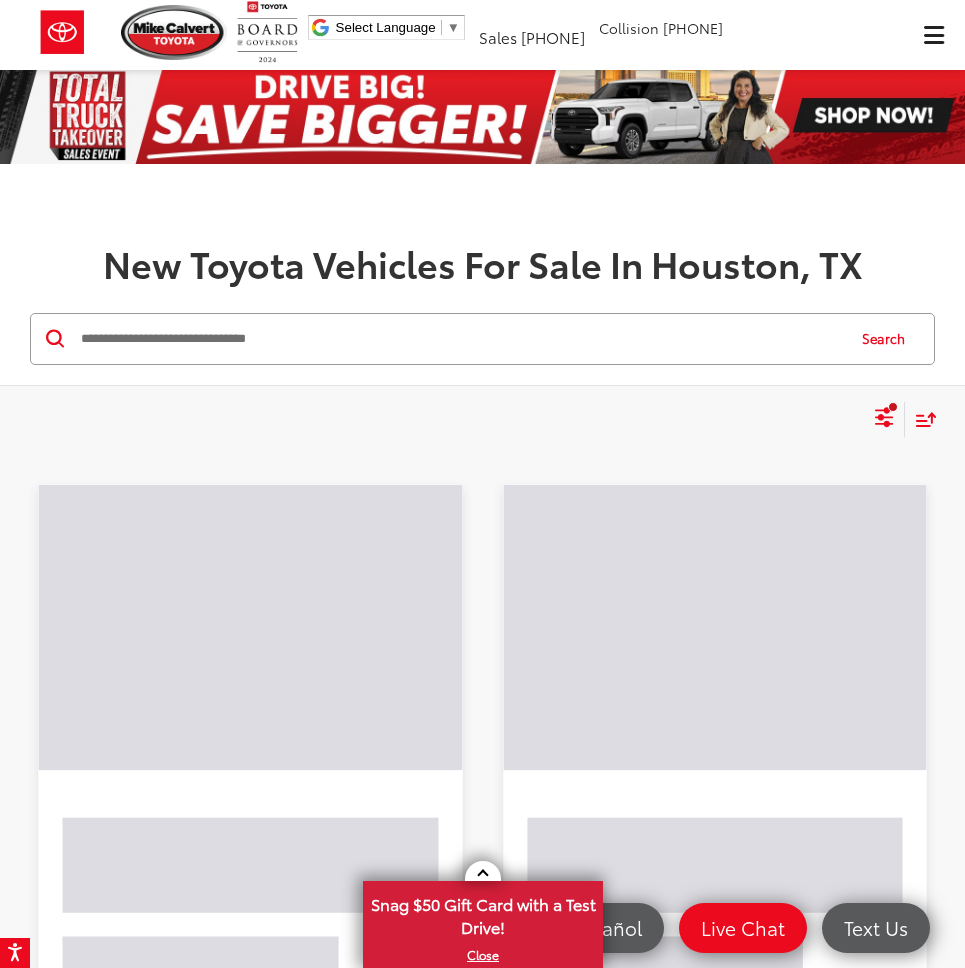 scroll, scrollTop: 548, scrollLeft: 0, axis: vertical 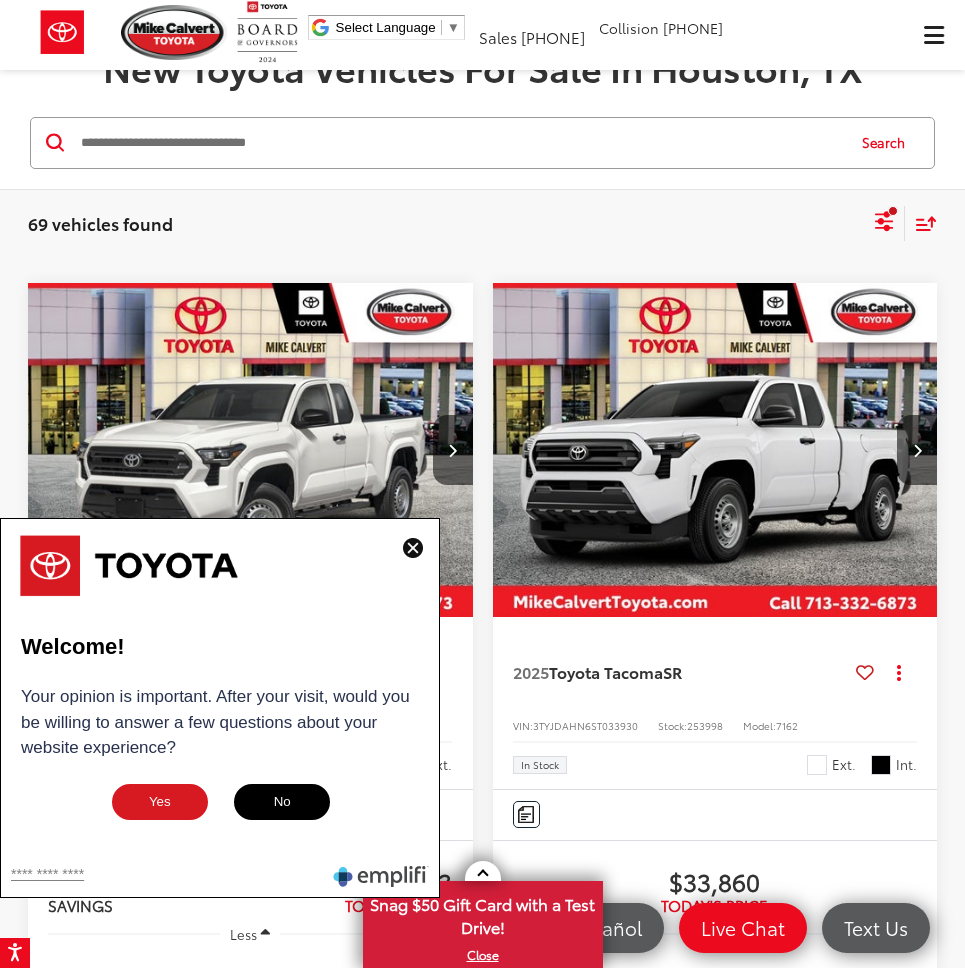click at bounding box center (413, 548) 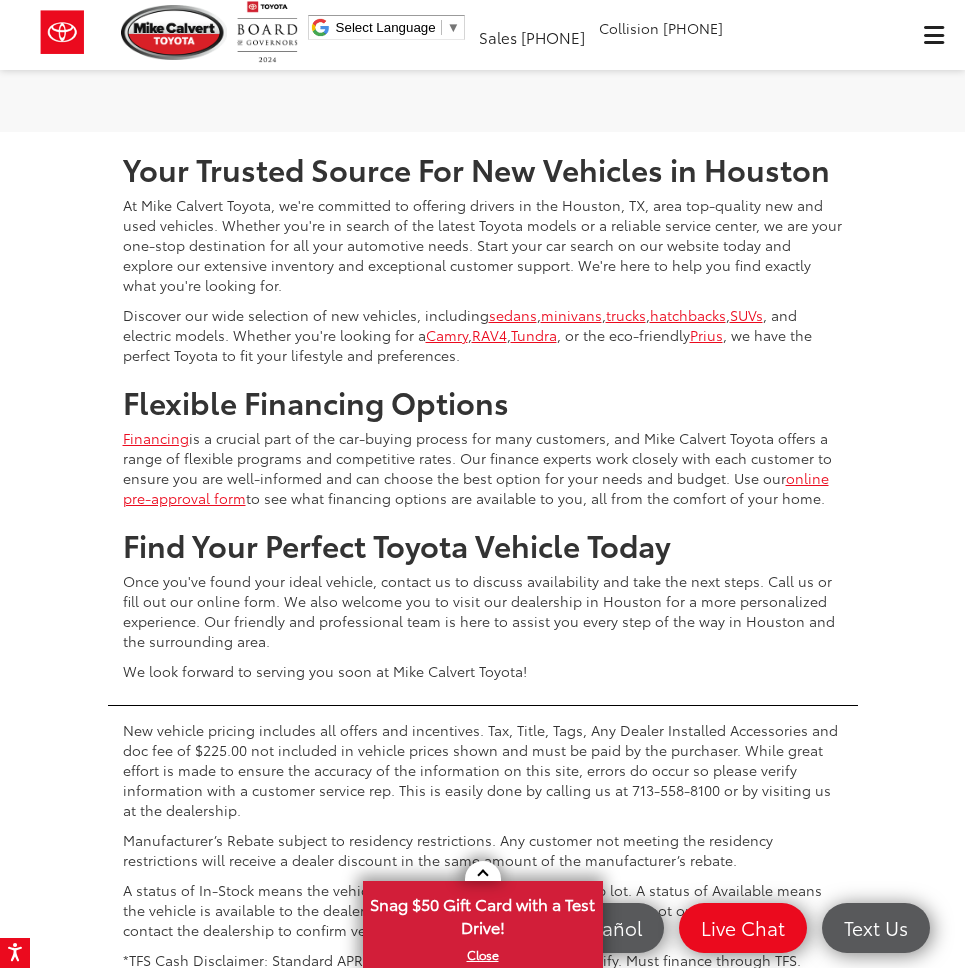 scroll, scrollTop: 8102, scrollLeft: 0, axis: vertical 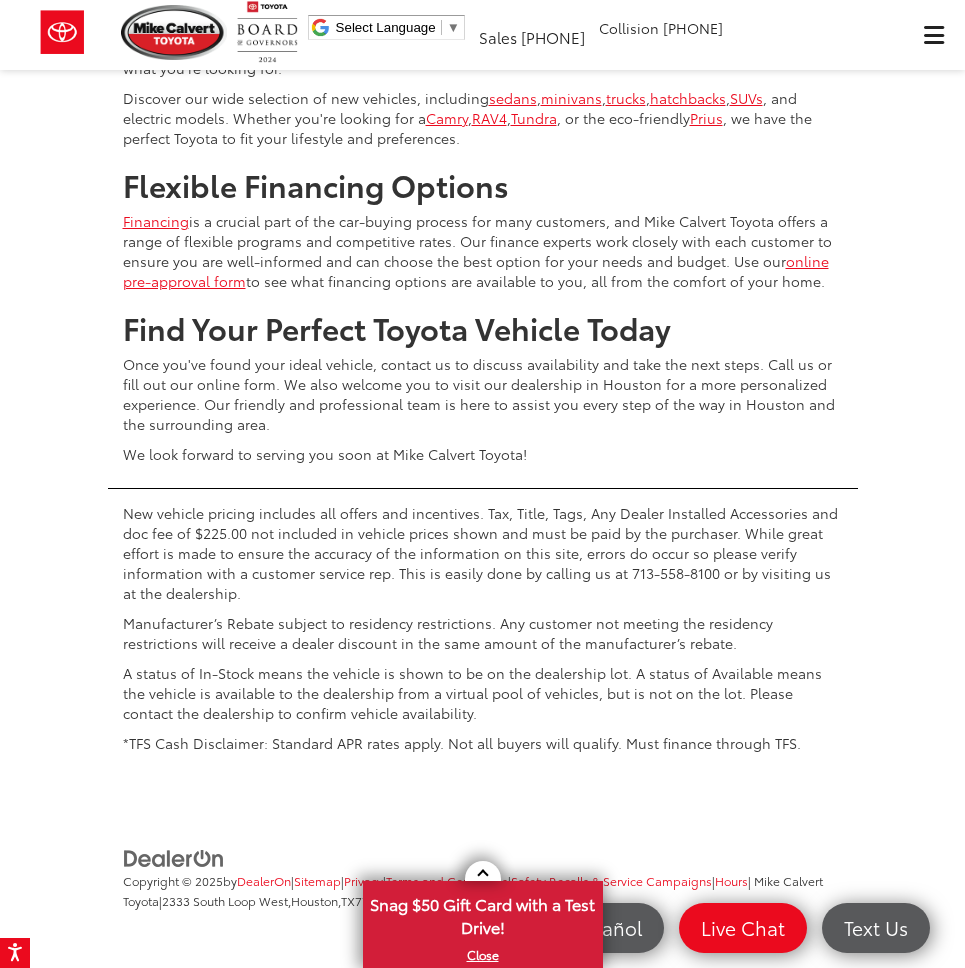 click at bounding box center [796, -213] 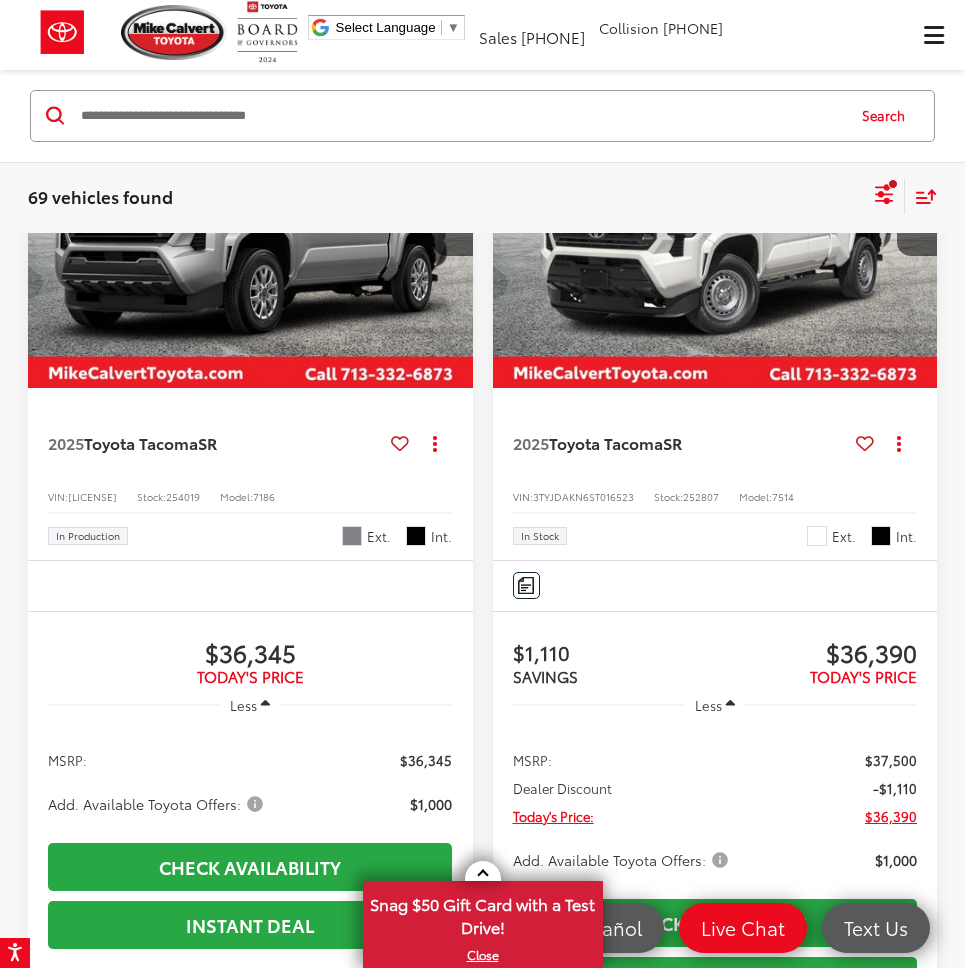 scroll, scrollTop: 3007, scrollLeft: 0, axis: vertical 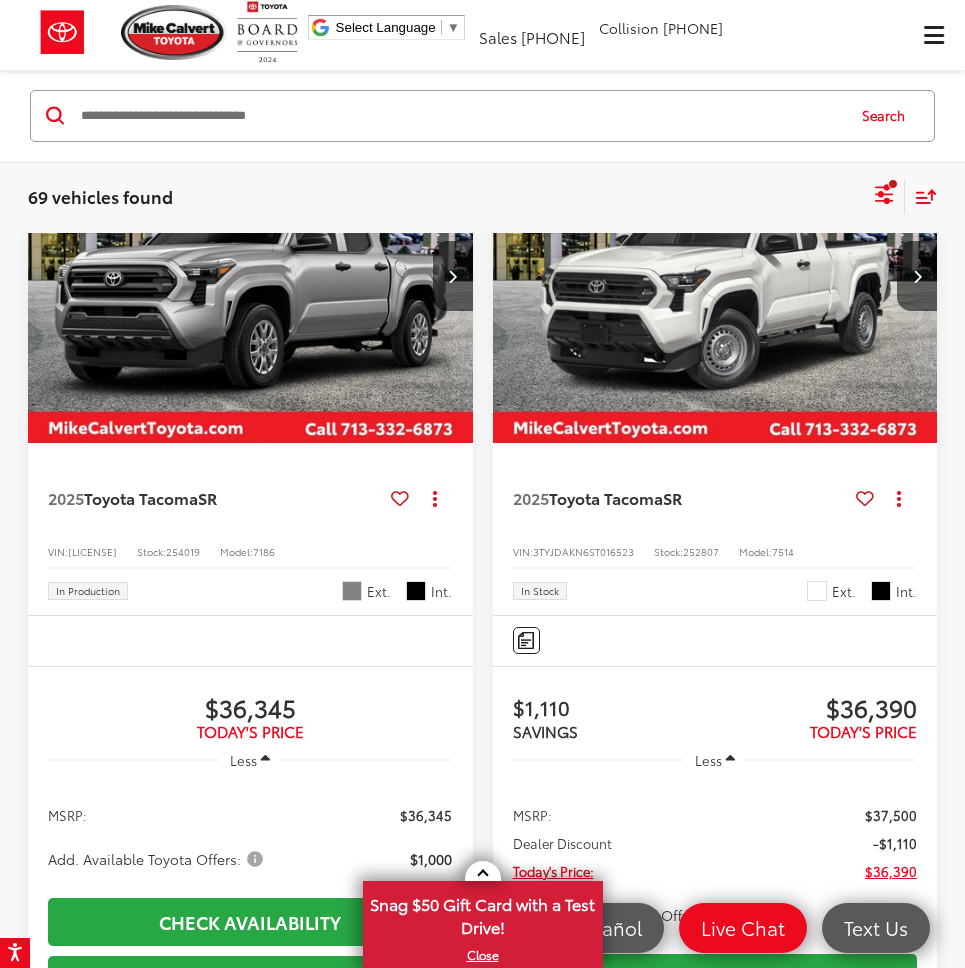 click at bounding box center [251, 277] 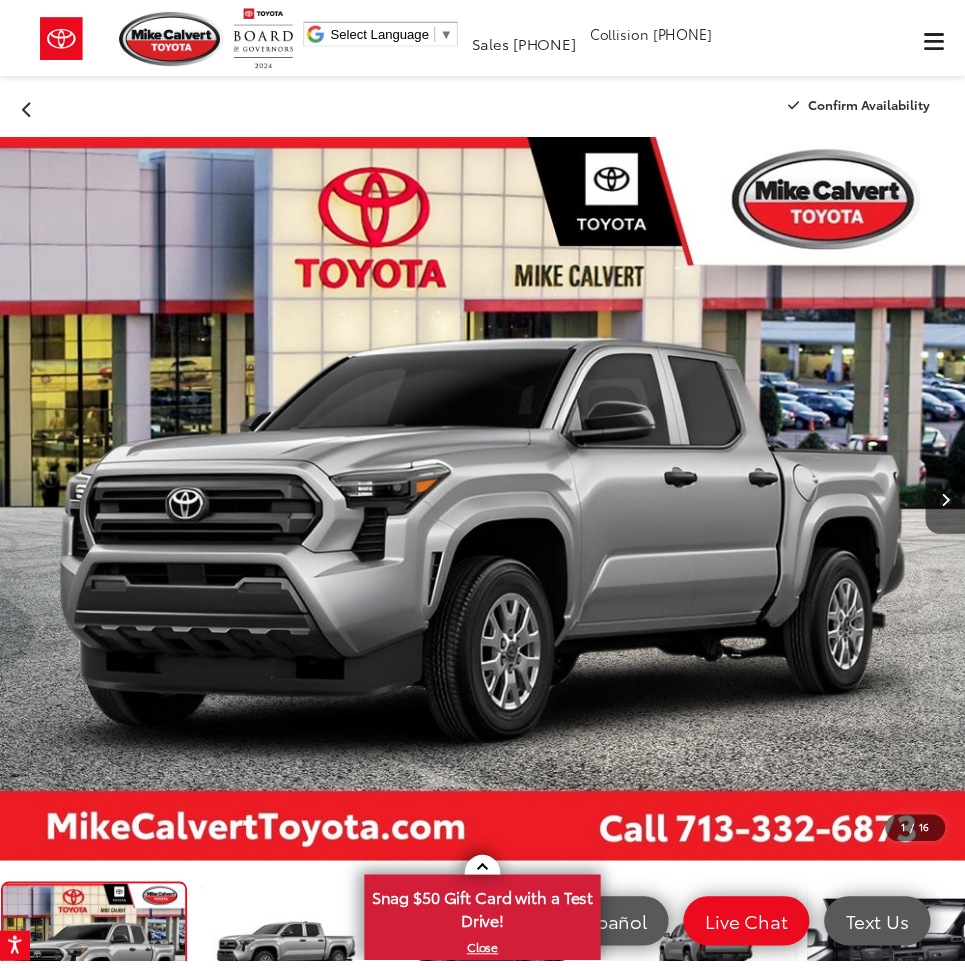scroll, scrollTop: 0, scrollLeft: 0, axis: both 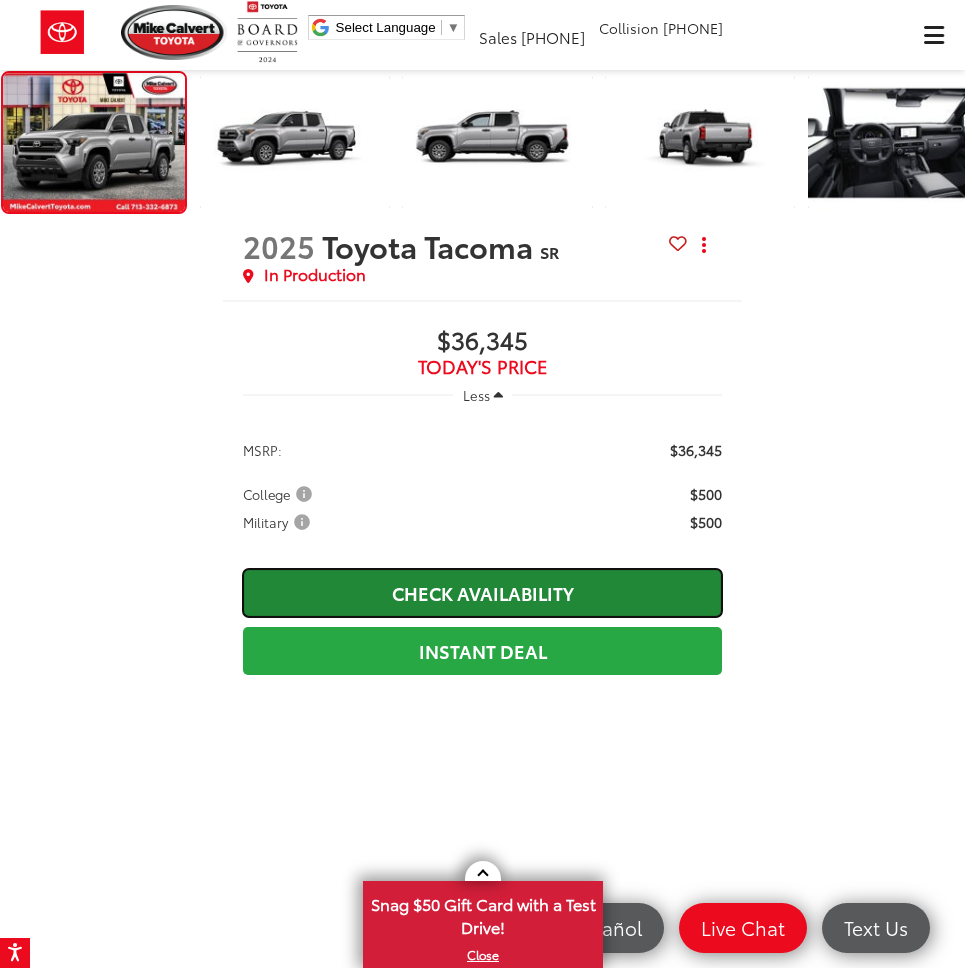 click on "Check Availability" at bounding box center [482, 593] 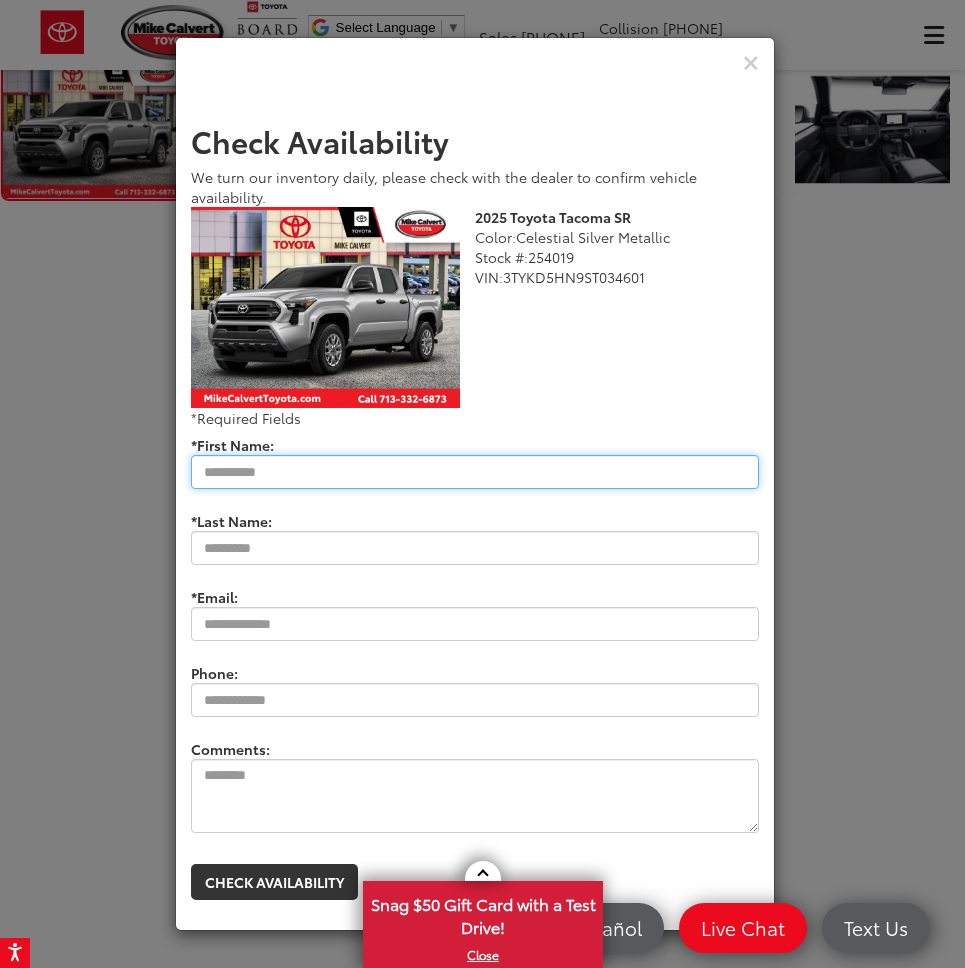 click on "*First Name:" at bounding box center [475, 472] 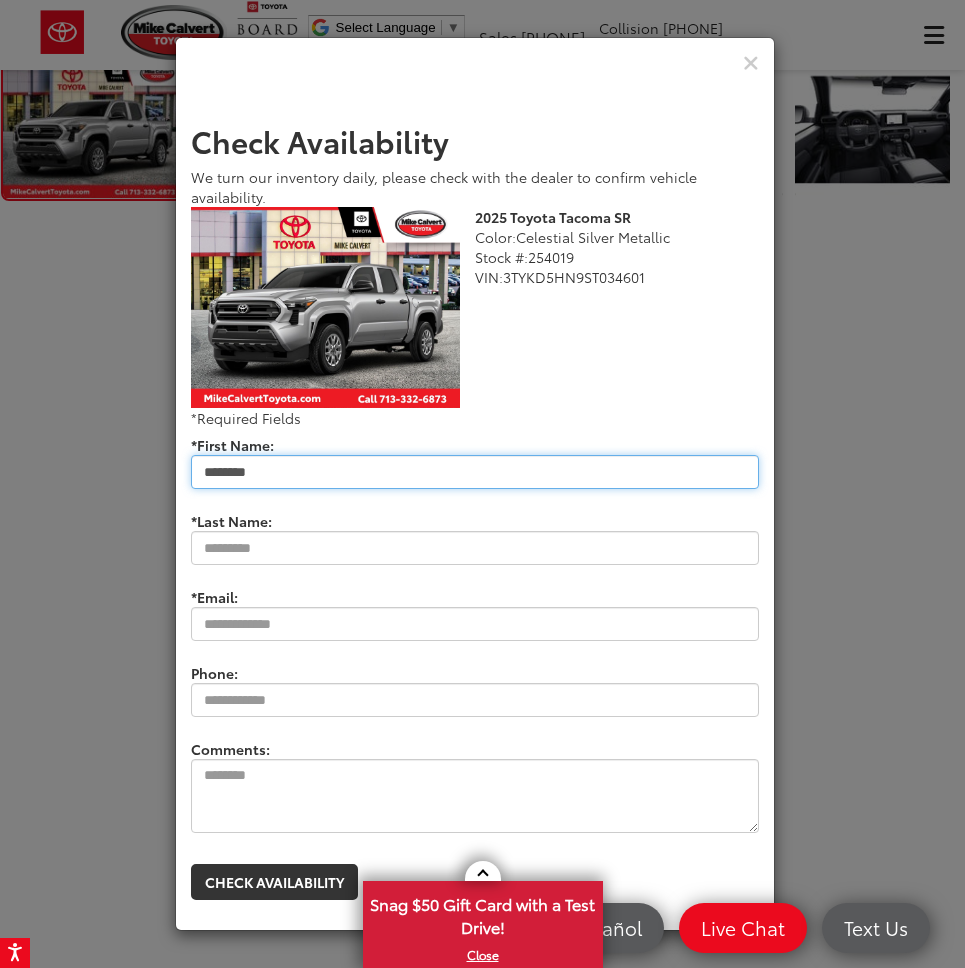 type on "********" 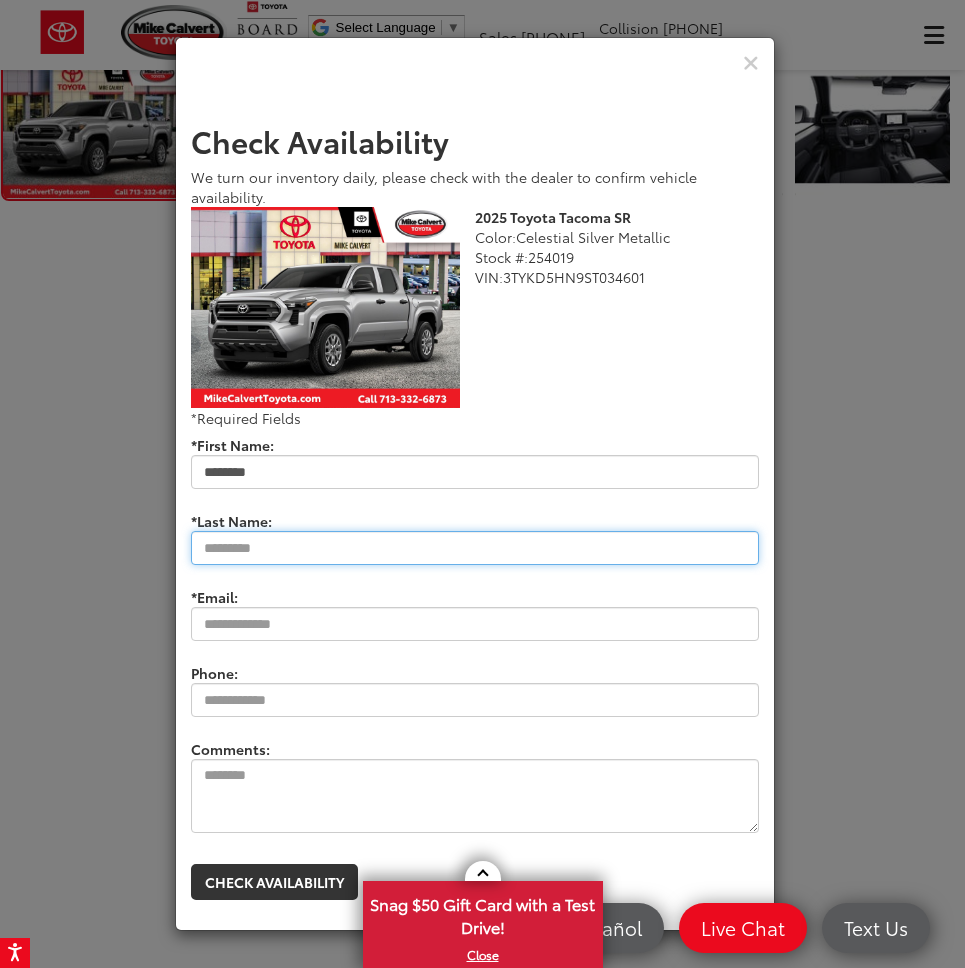 click on "*Last Name:" at bounding box center [475, 548] 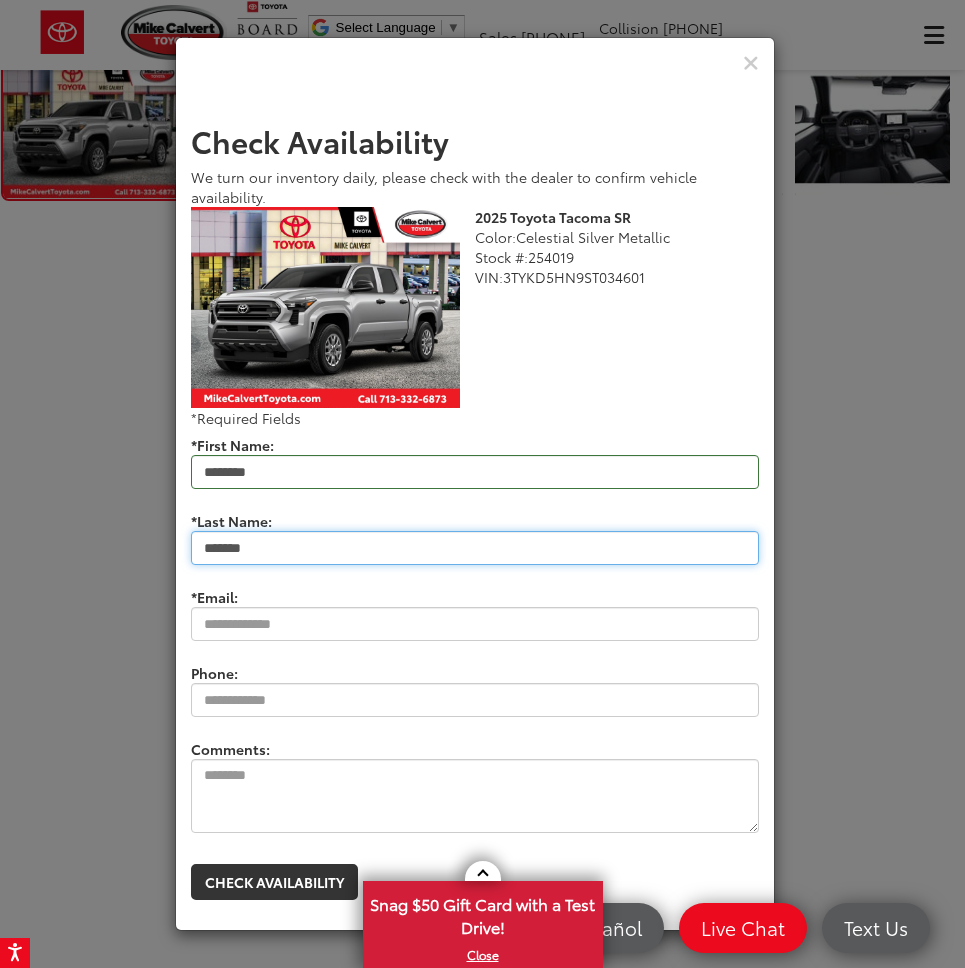 type on "*******" 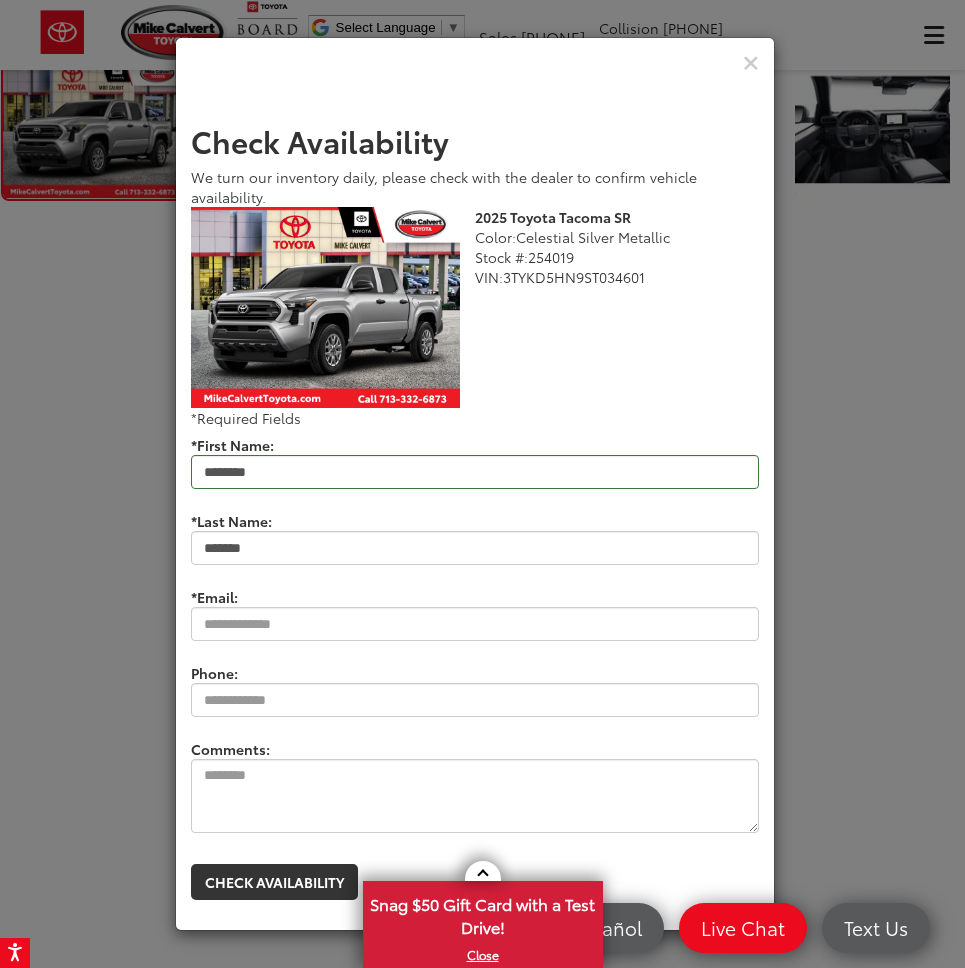 click on "Check Availability
We turn our inventory daily, please check with the dealer to confirm vehicle availability.
2025 Toyota Tacoma SR
Color:  Celestial Silver Metallic
Stock #:  254019
VIN:  3TYKD5HN9ST034601
Toyota
Tacoma
SR
2025
24619
False
N
*Required Fields
*First Name:
[FIRST]
*Last Name:
[LAST]
*Email:
Phone:
Comments:
Check Availability" at bounding box center (475, 512) 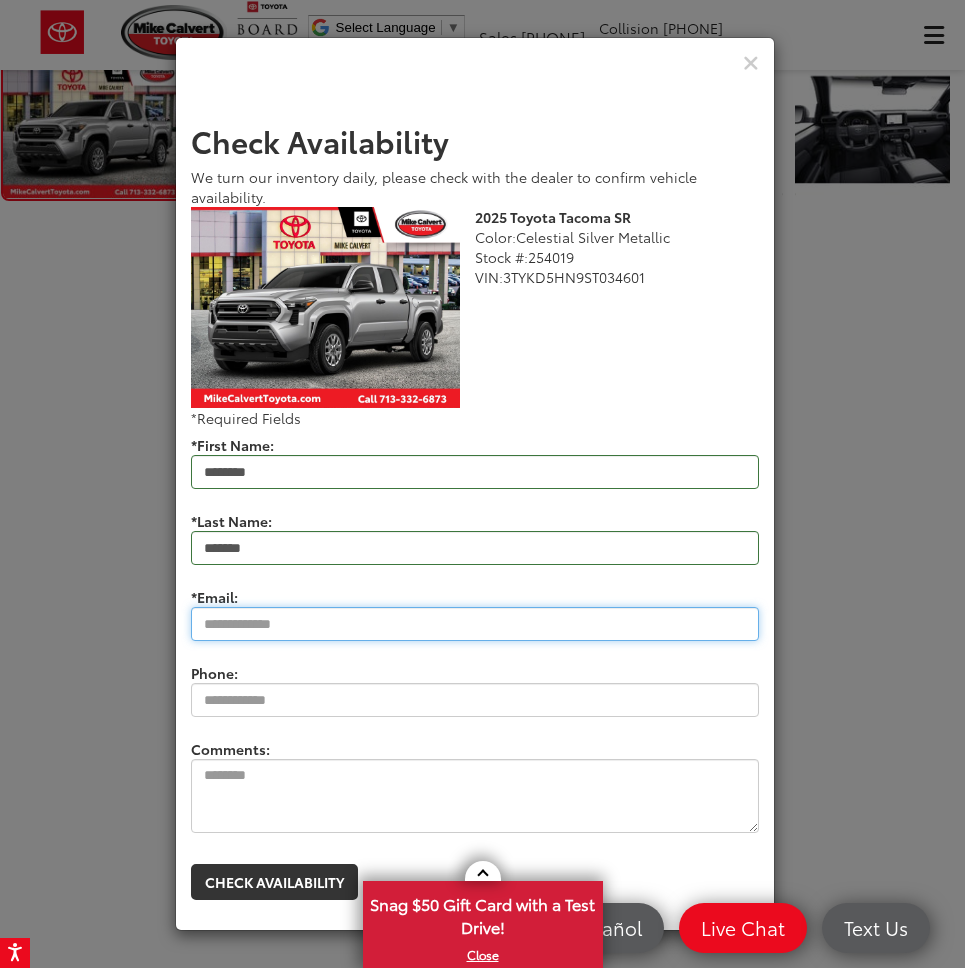 click on "*Email:" at bounding box center (475, 624) 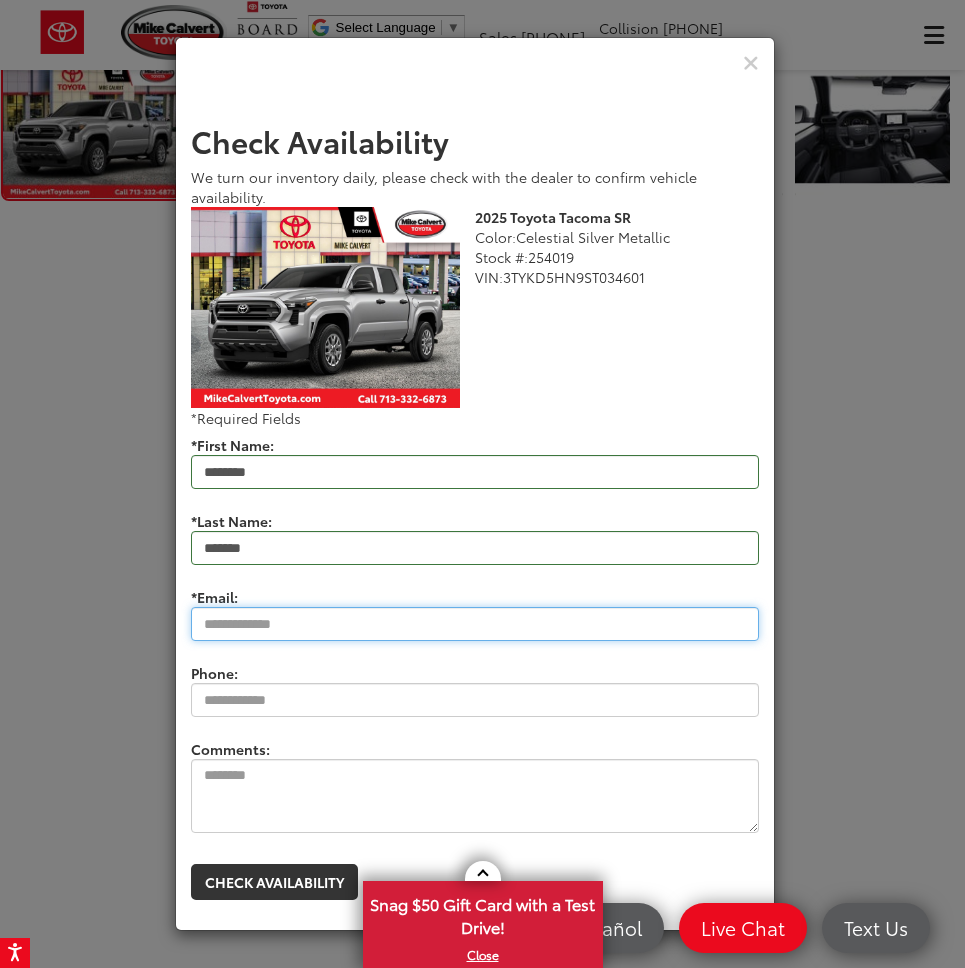 paste on "**********" 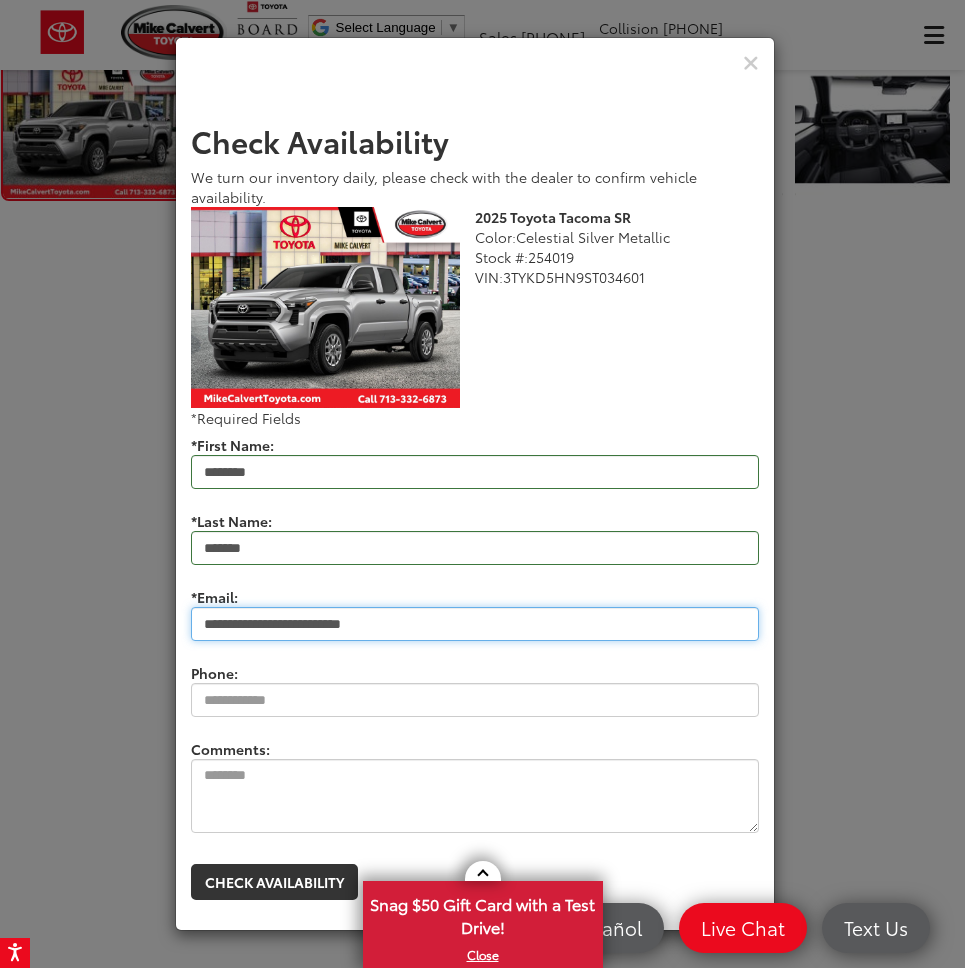 type on "**********" 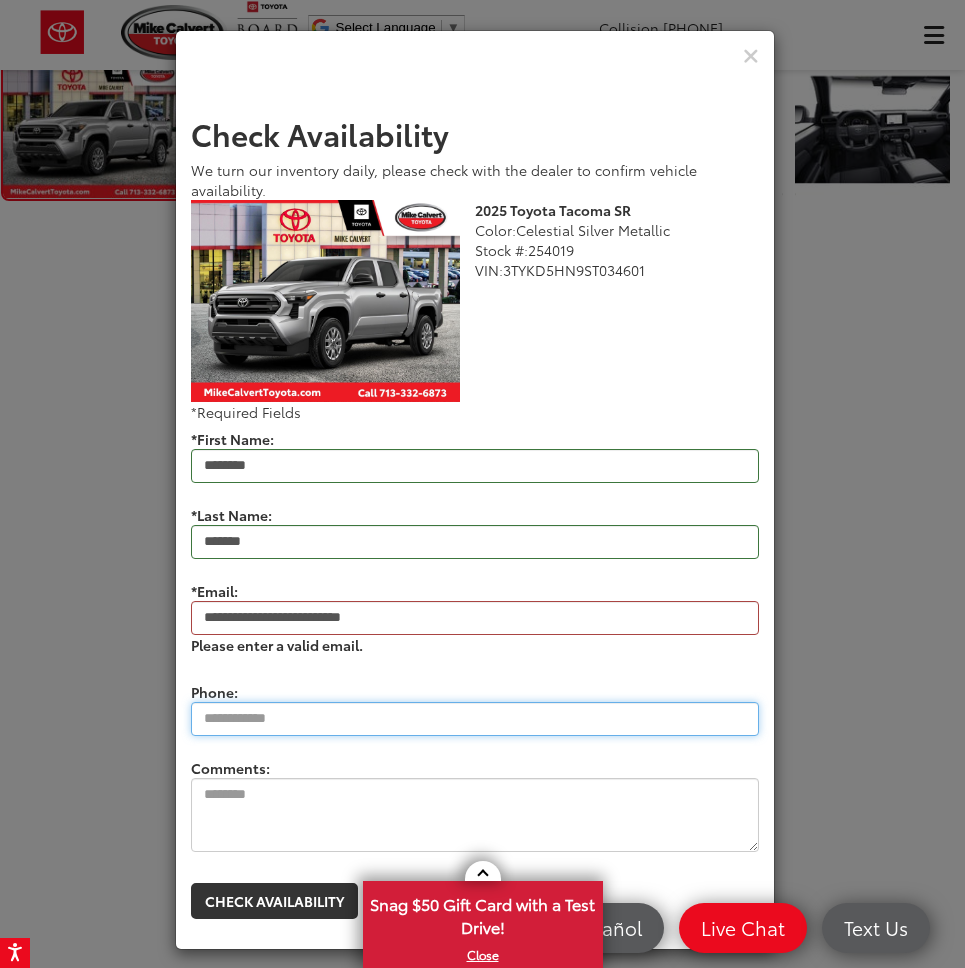 click on "Phone:" at bounding box center (475, 719) 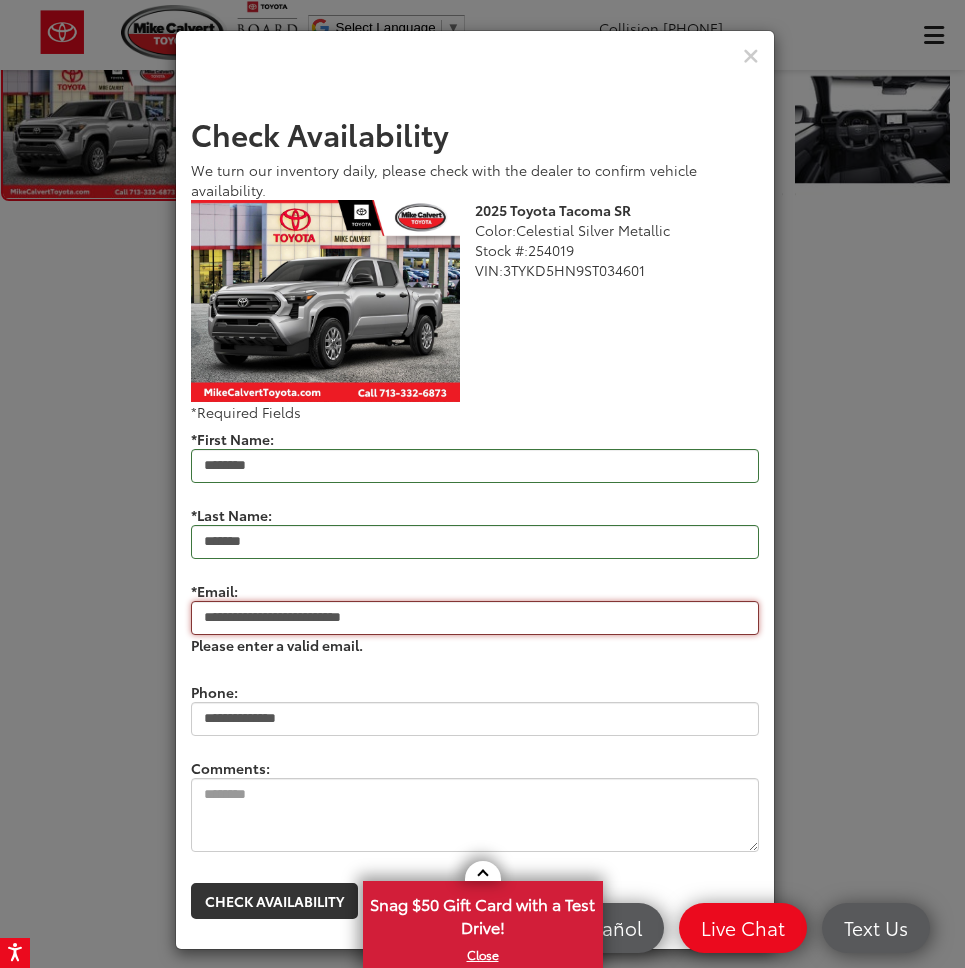 click on "**********" at bounding box center [475, 618] 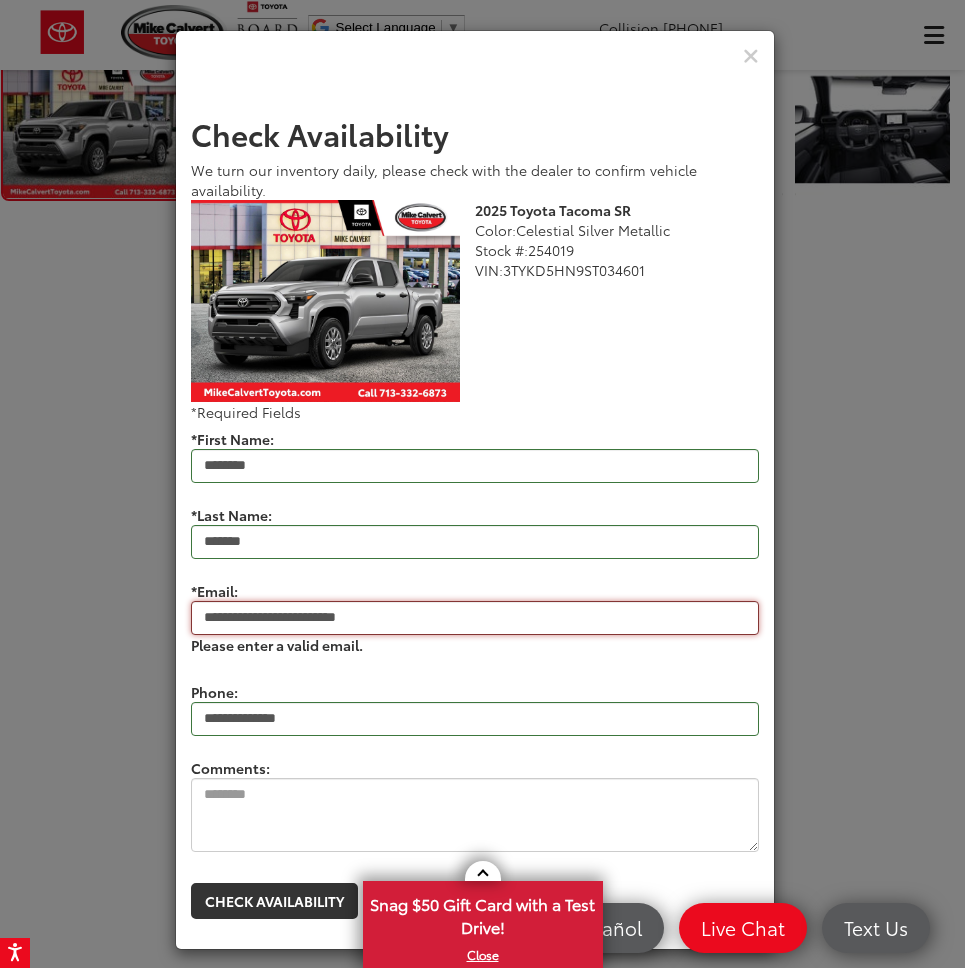 type on "**********" 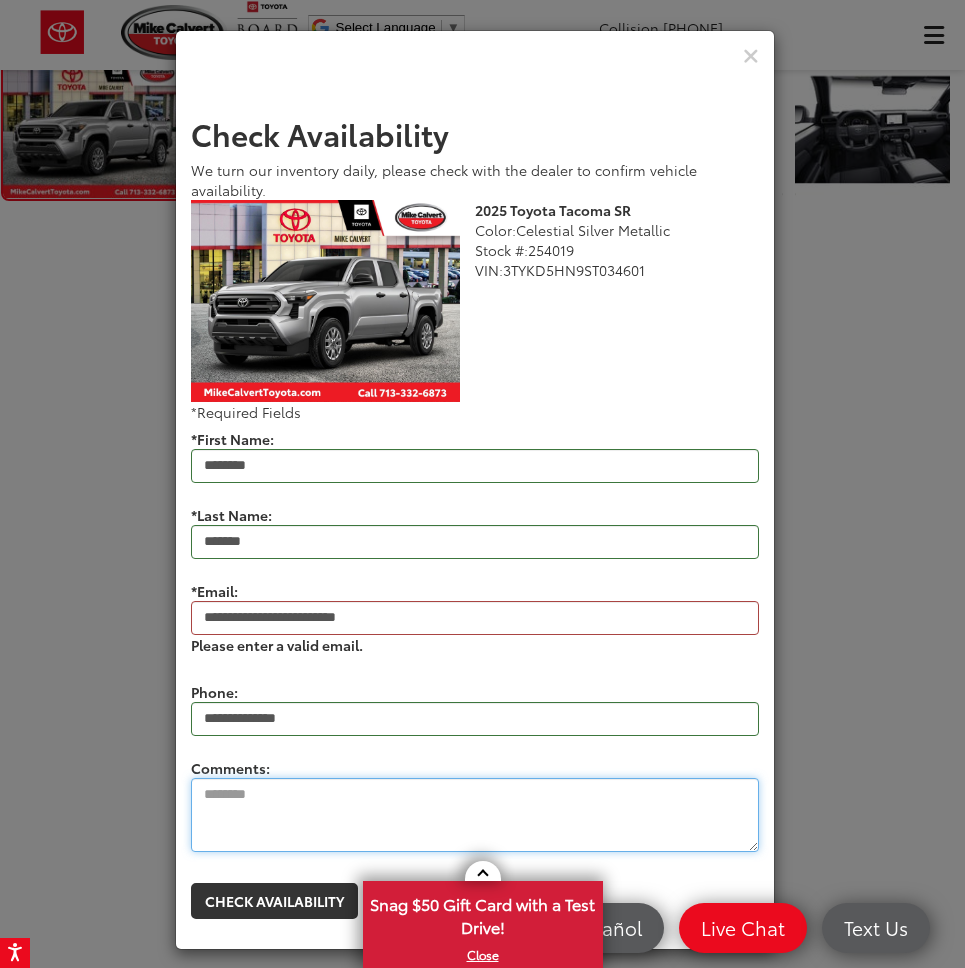 click on "Comments:" at bounding box center [475, 815] 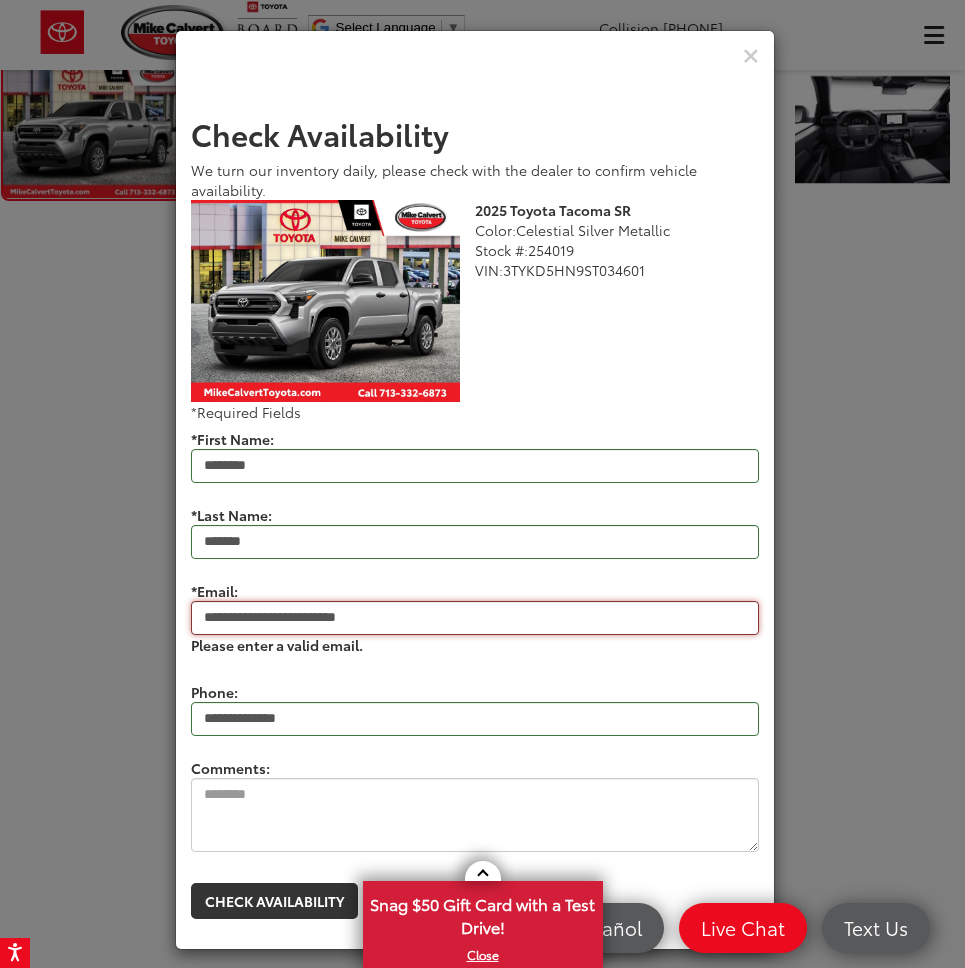 click on "**********" at bounding box center [475, 618] 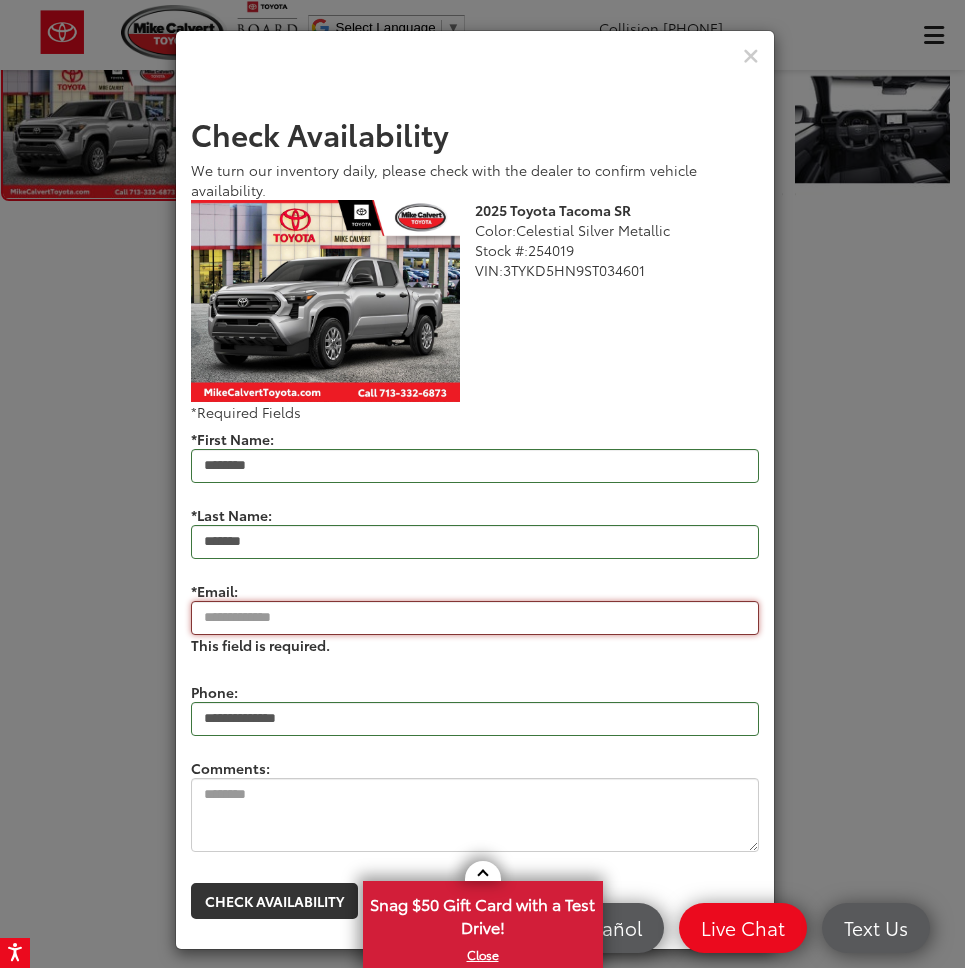 paste on "**********" 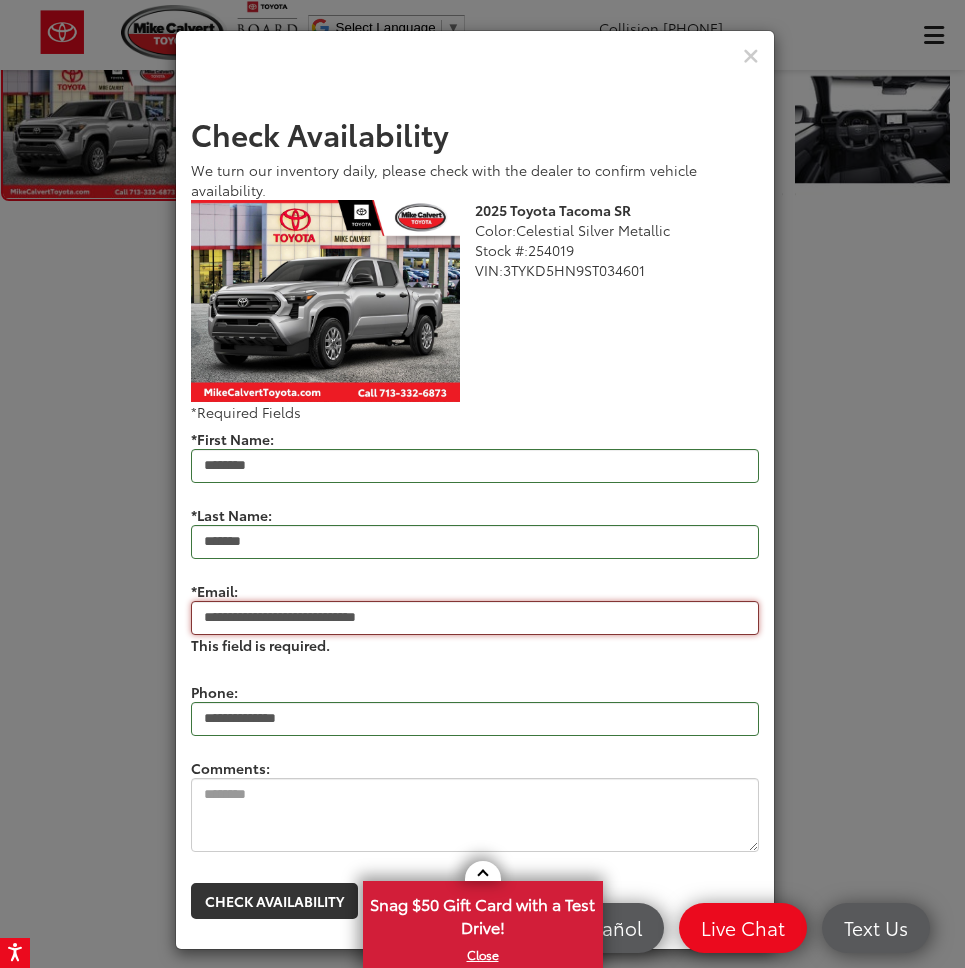 type on "**********" 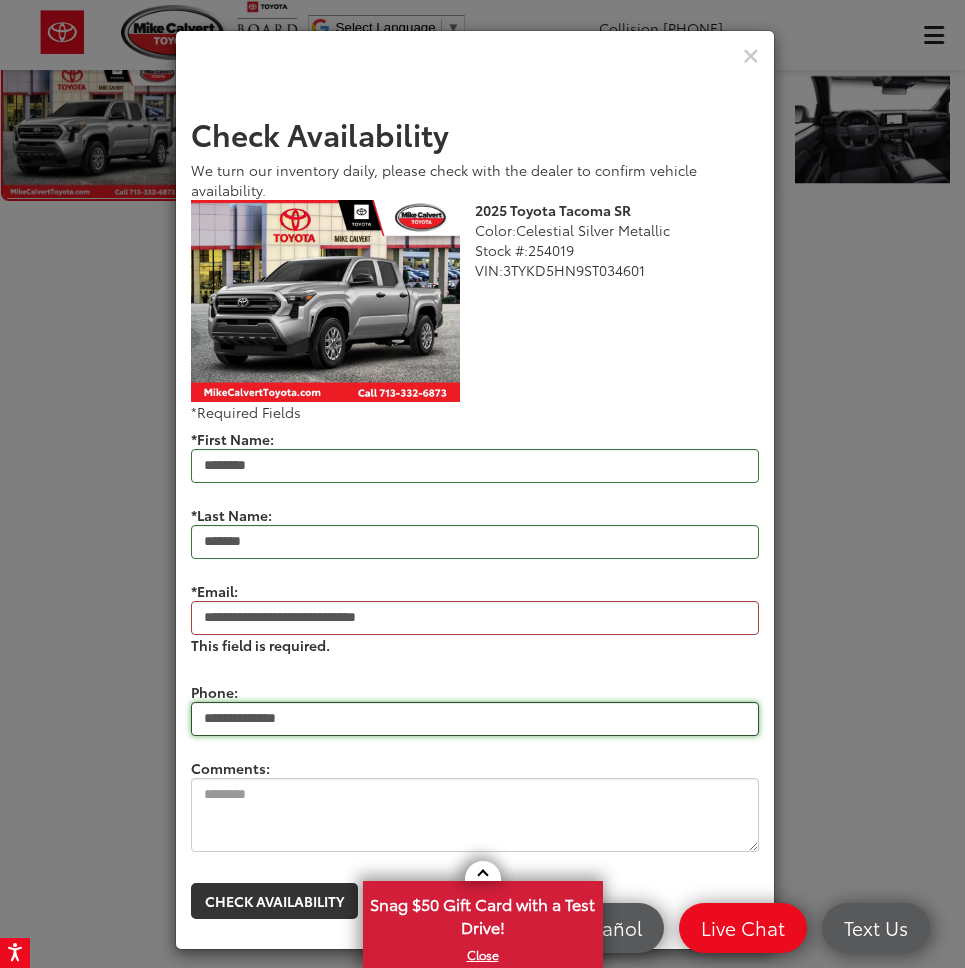 click on "**********" at bounding box center [475, 719] 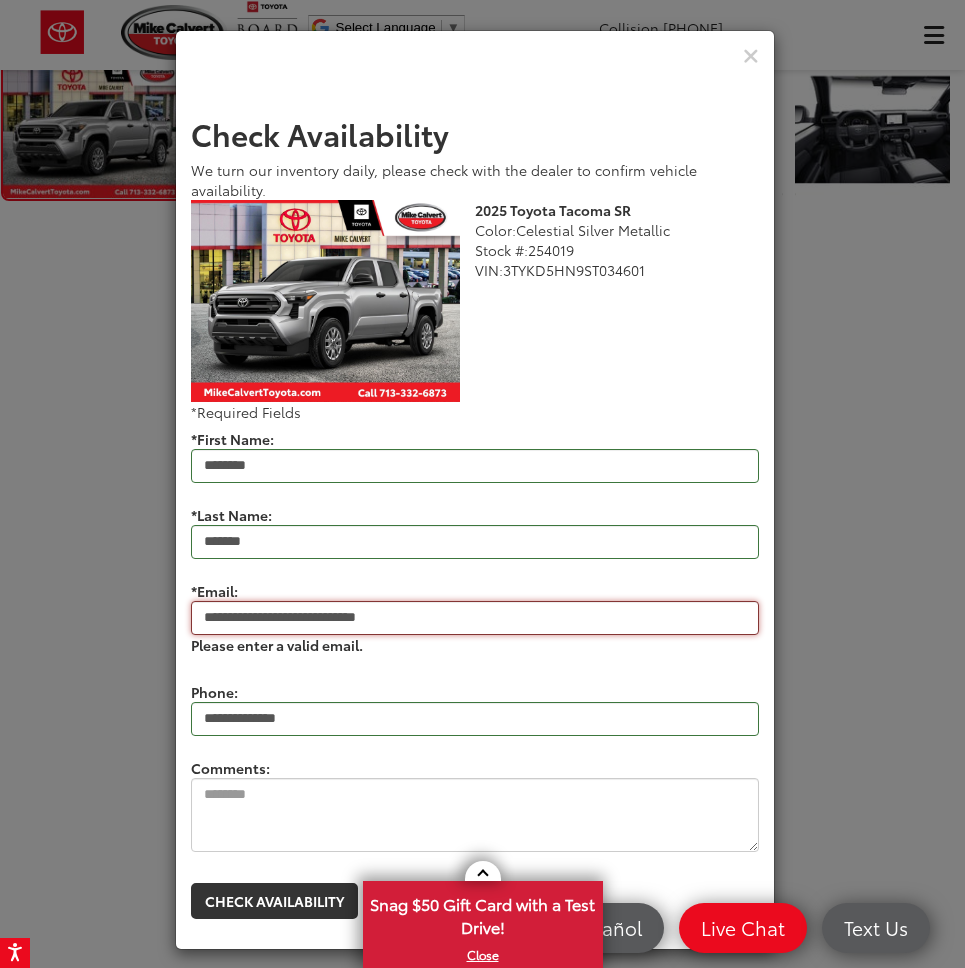 click on "**********" at bounding box center [475, 618] 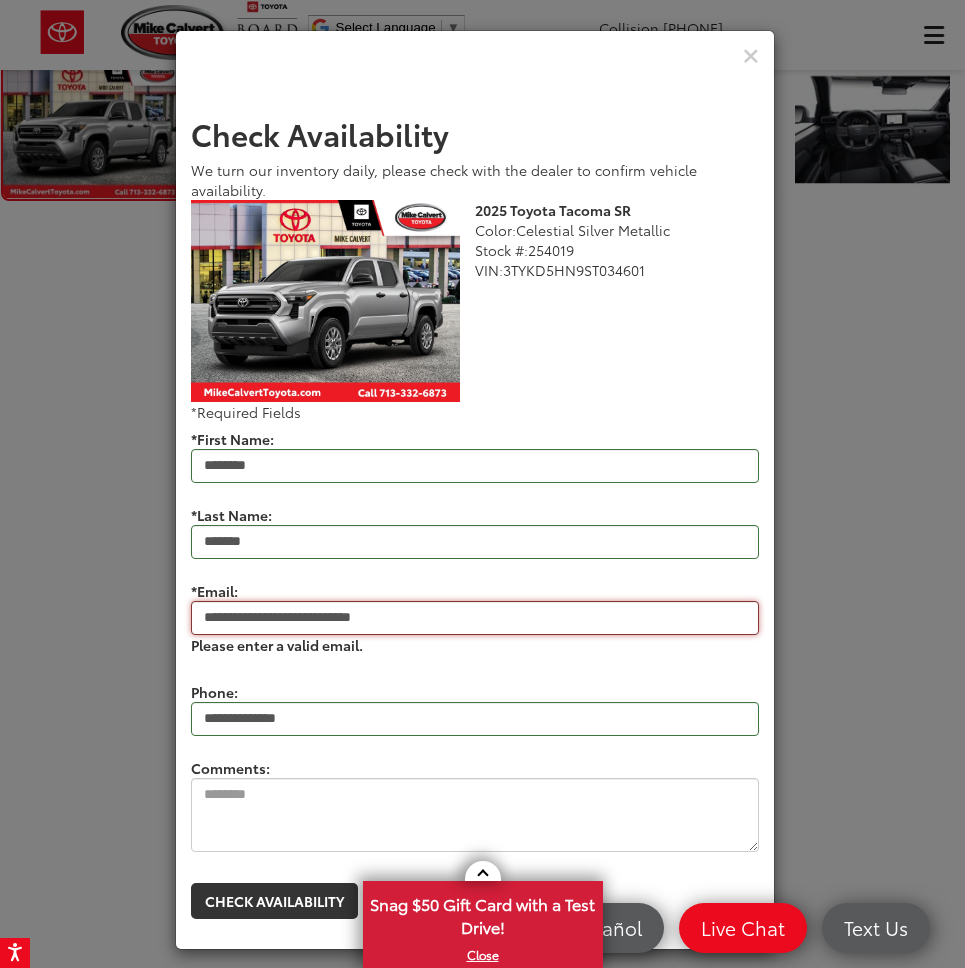 type on "**********" 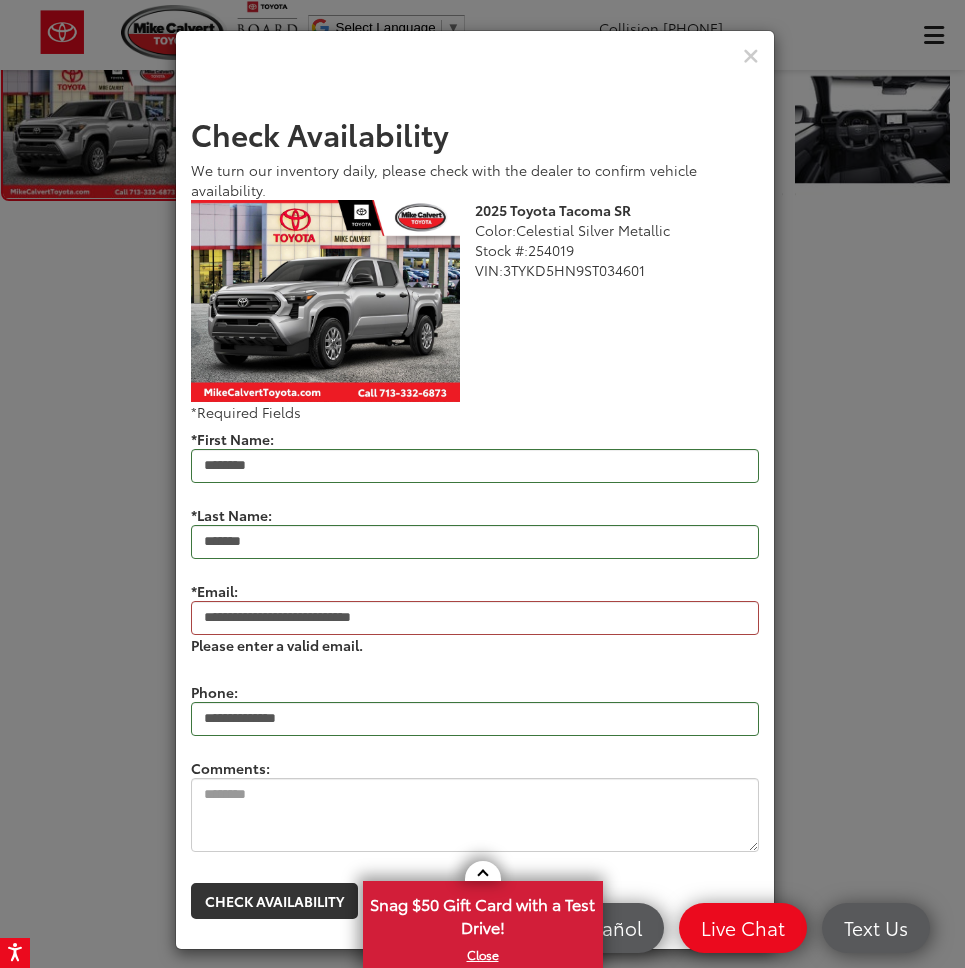click on "**********" at bounding box center (475, 630) 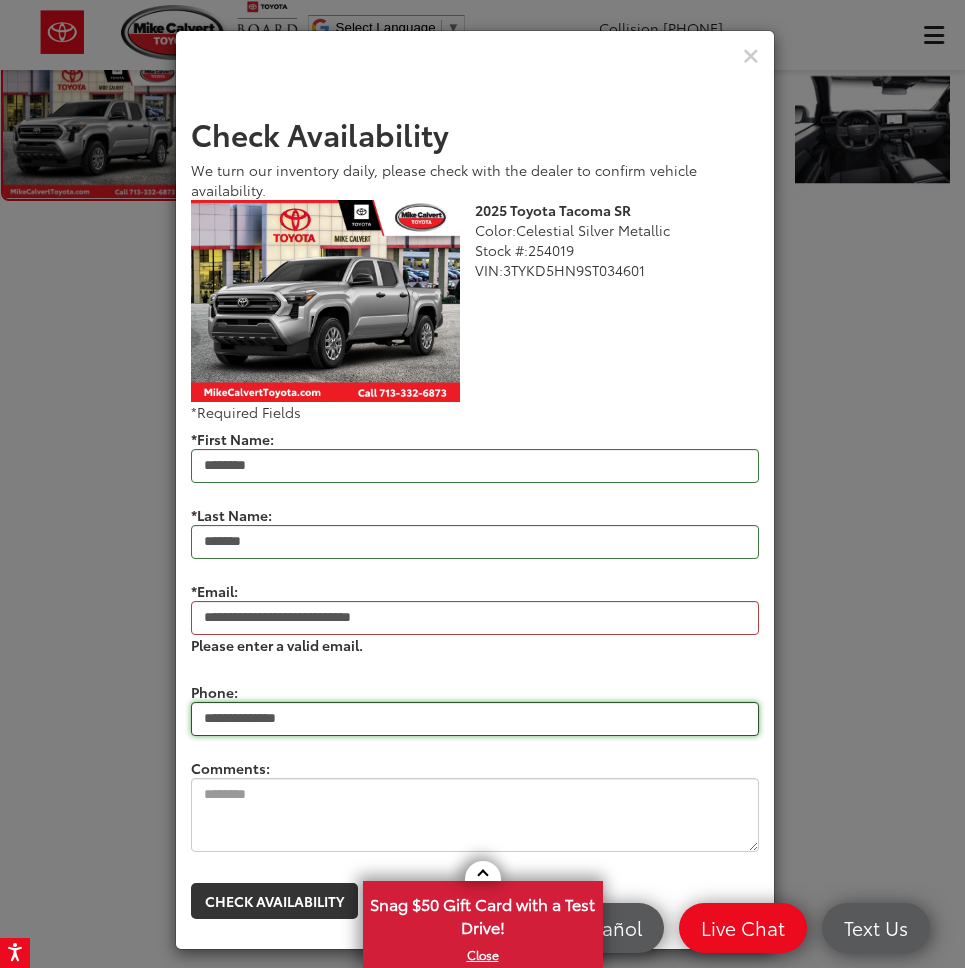 click on "**********" at bounding box center (475, 719) 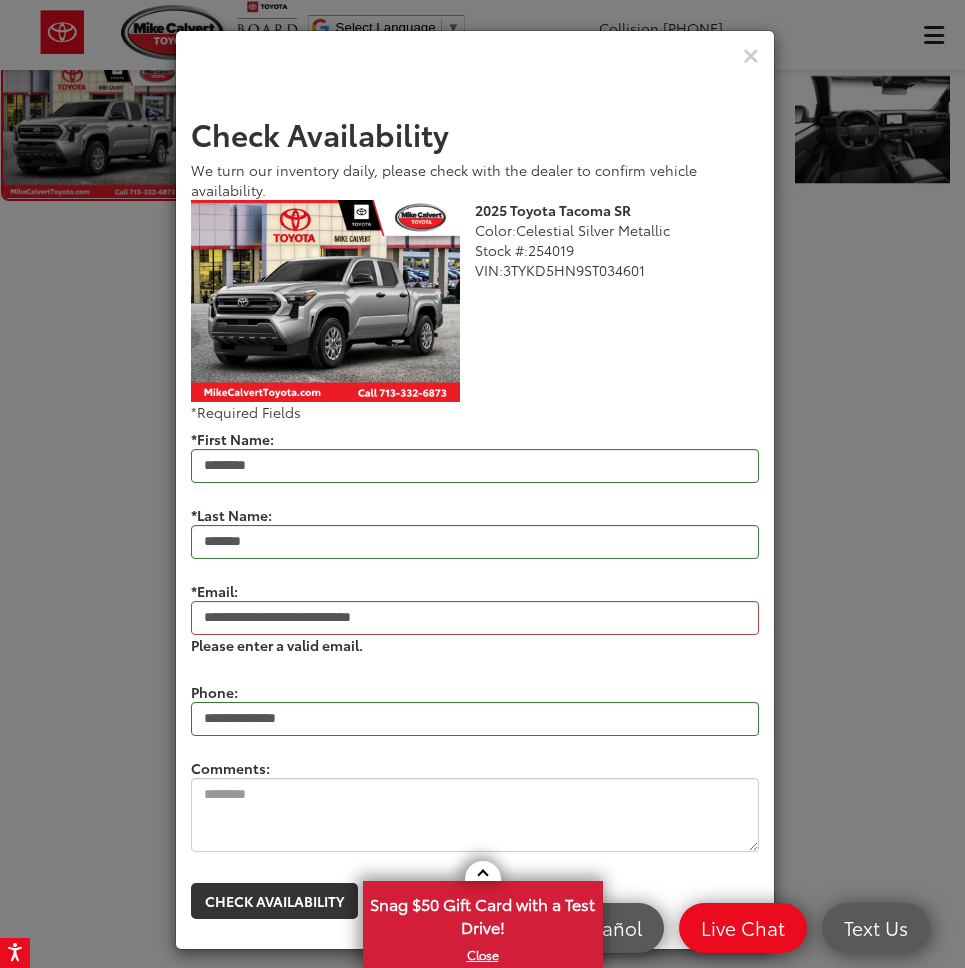 click on "**********" at bounding box center [475, 630] 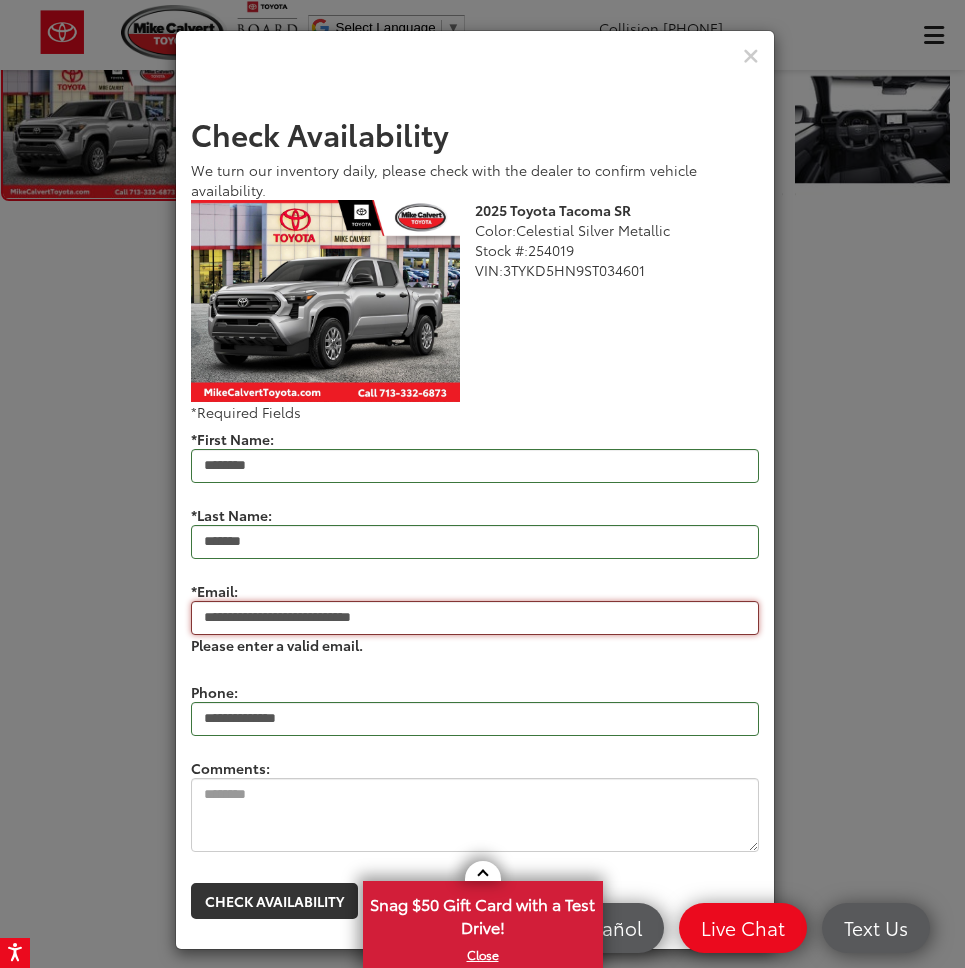 click on "**********" at bounding box center [475, 618] 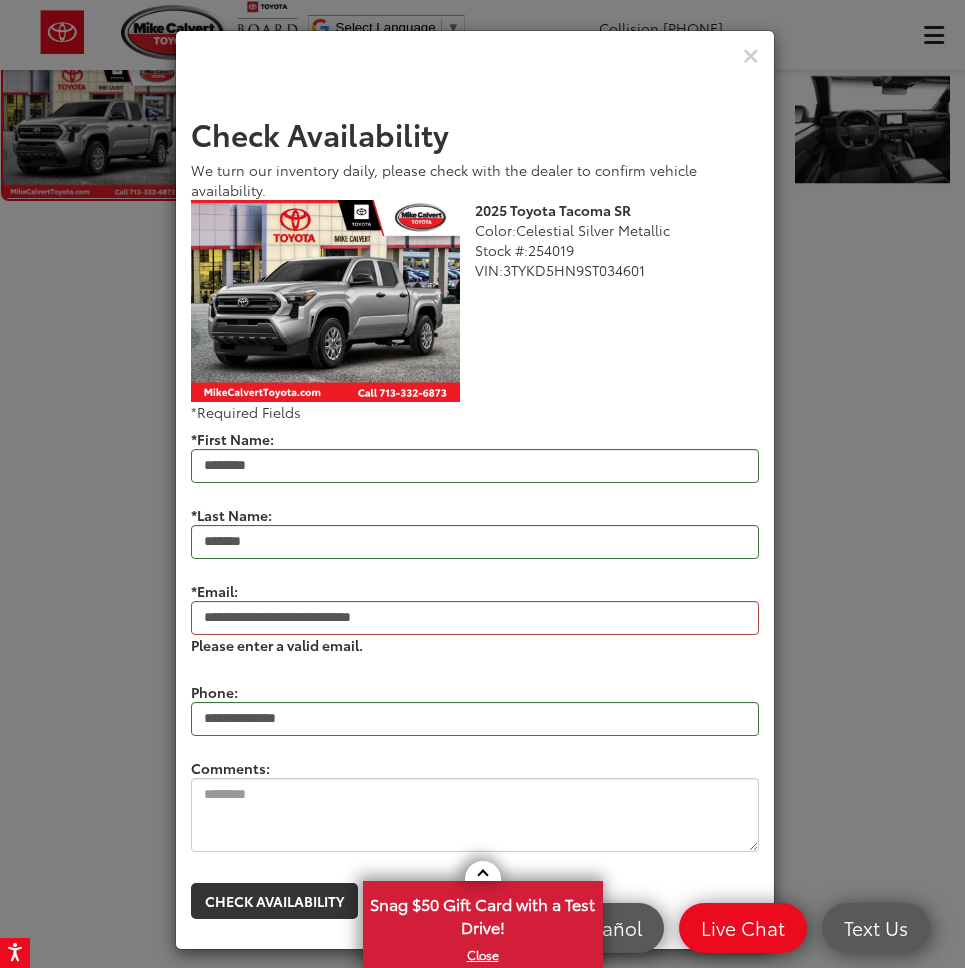 click on "**********" at bounding box center [475, 630] 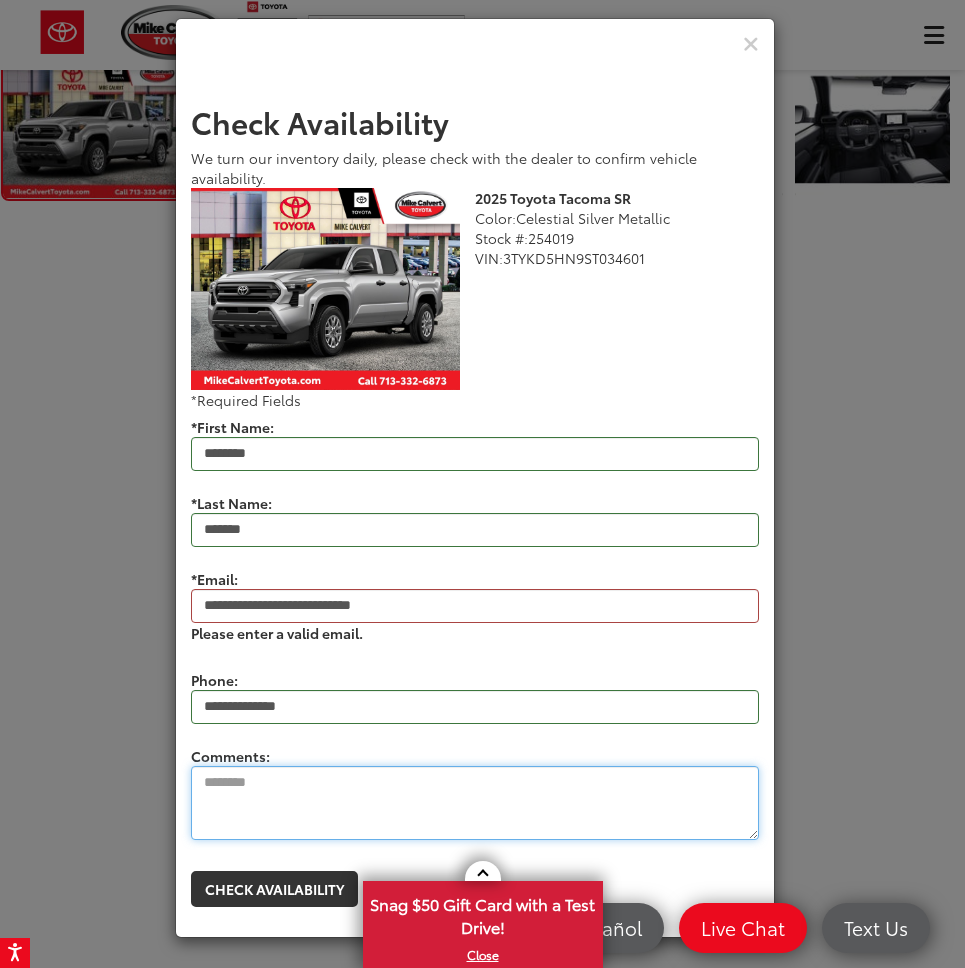 click on "Comments:" at bounding box center (475, 803) 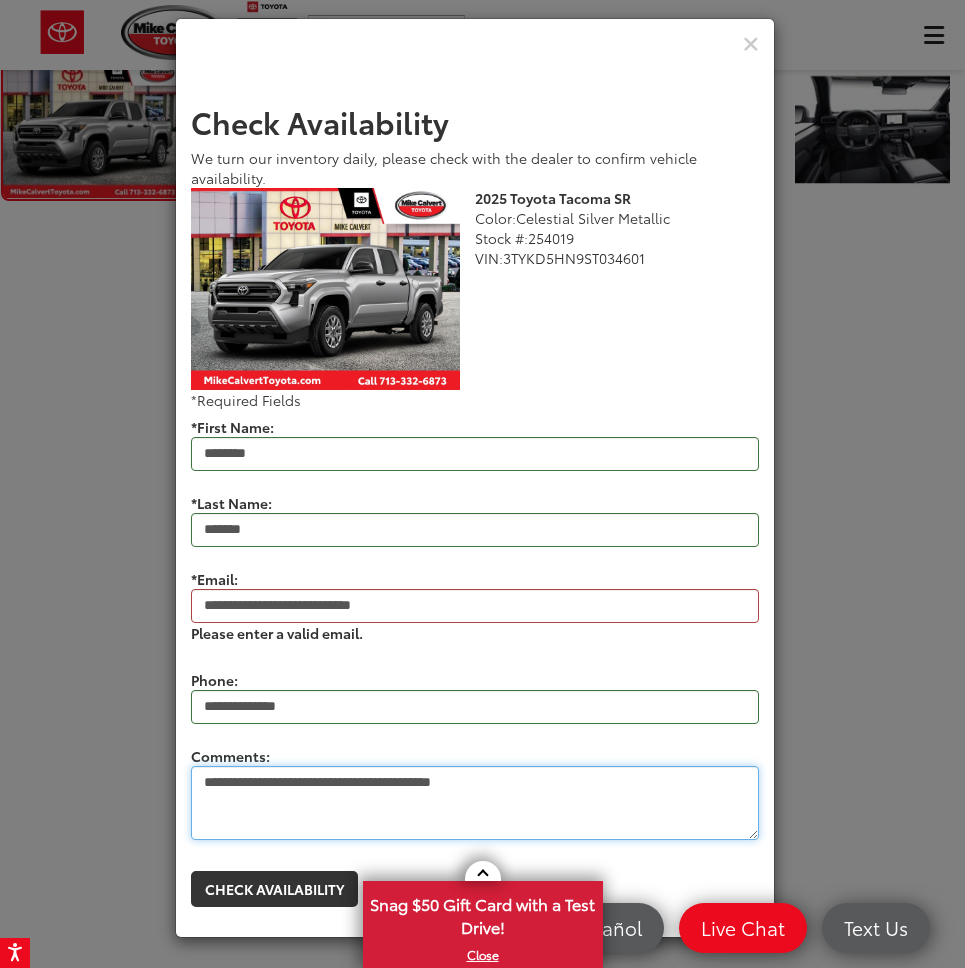 type on "**********" 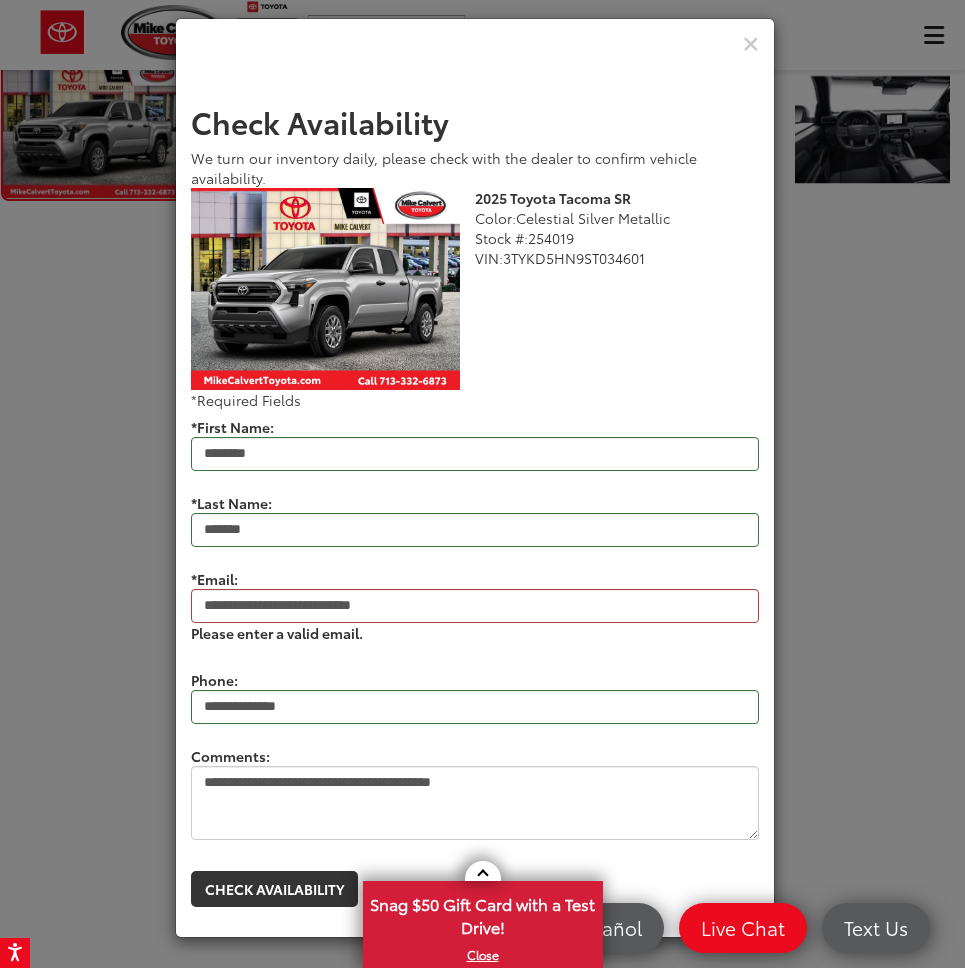 click on "**********" at bounding box center [475, 789] 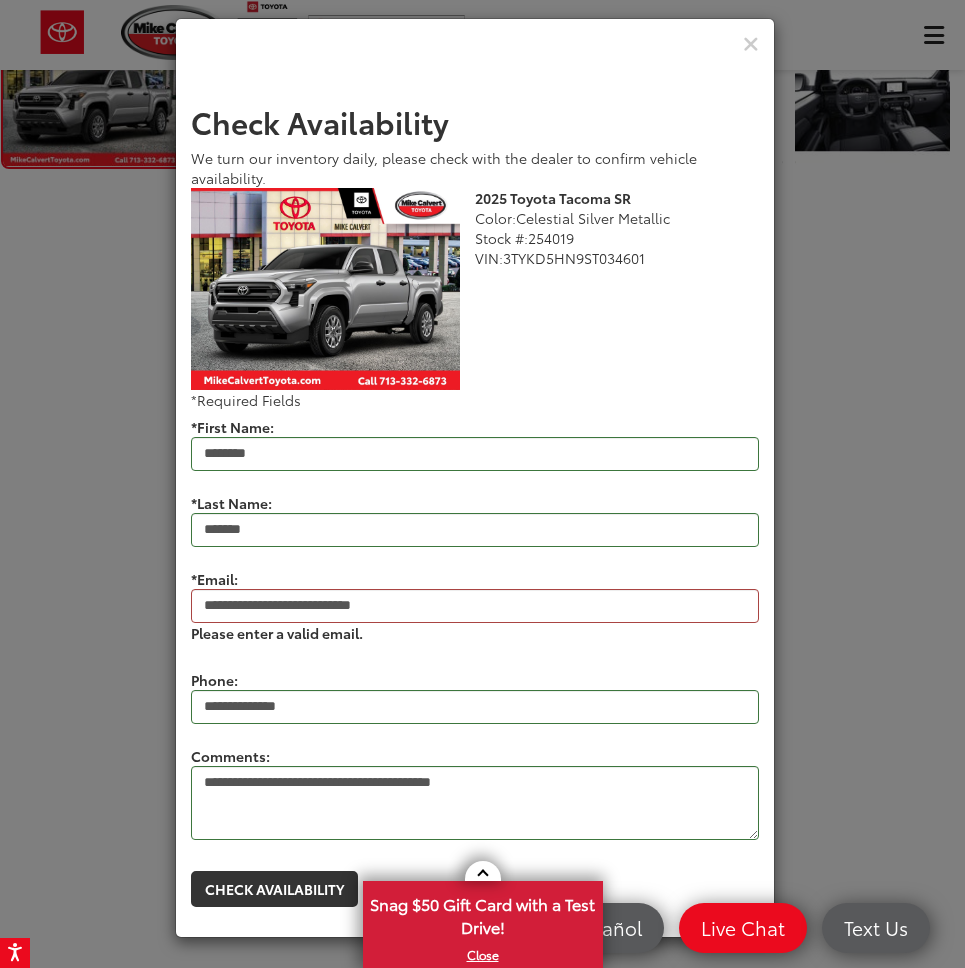 scroll, scrollTop: 841, scrollLeft: 0, axis: vertical 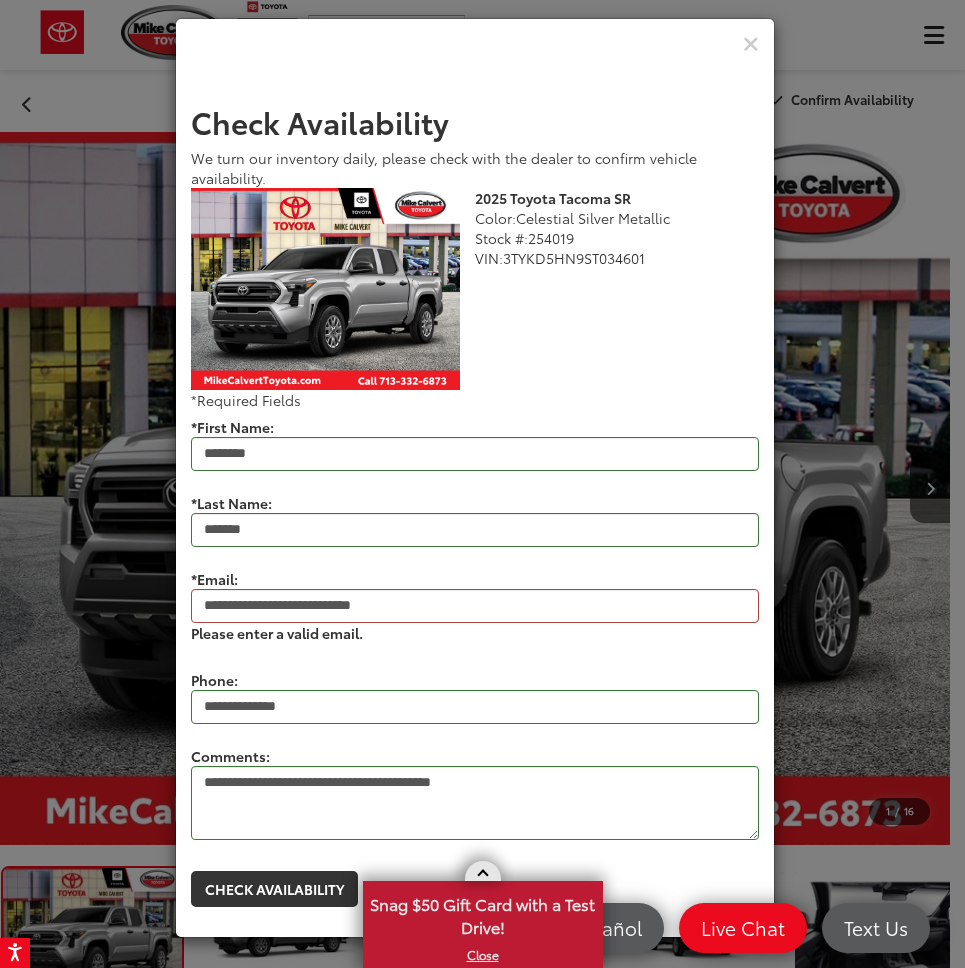 click on "X" at bounding box center [483, 955] 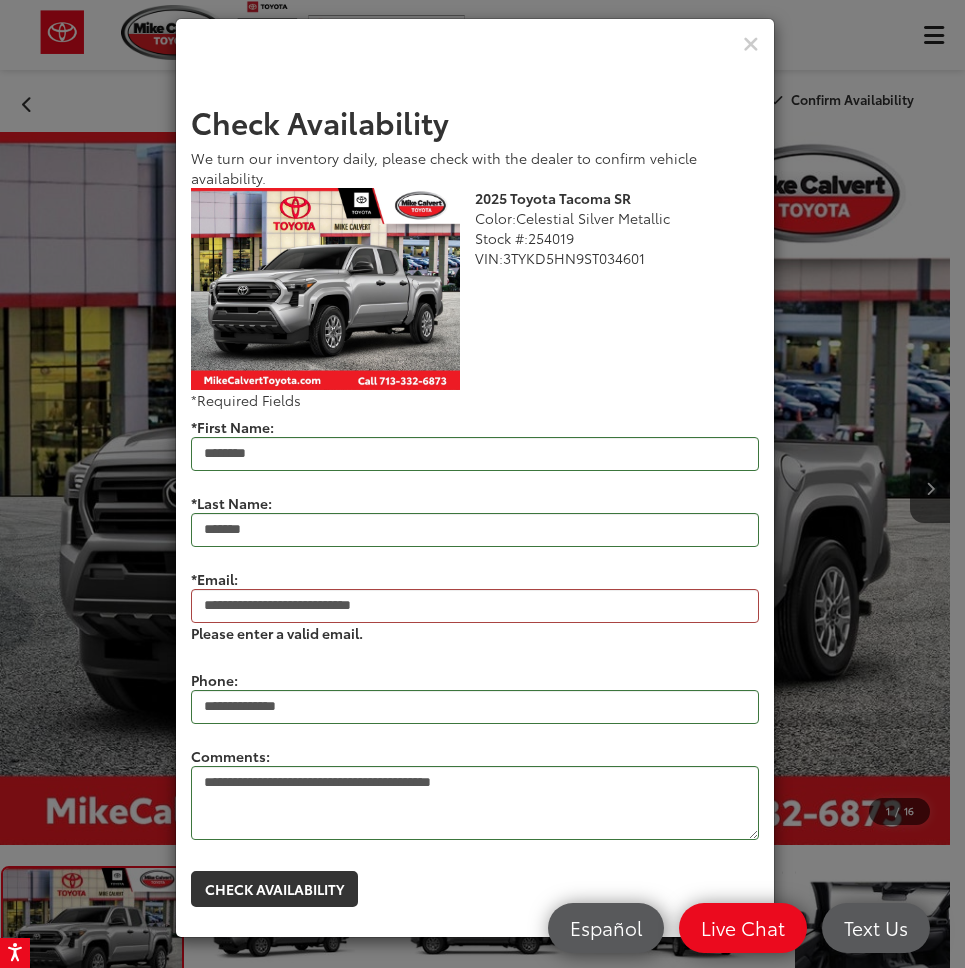 click on "Check Availability" at bounding box center [475, 889] 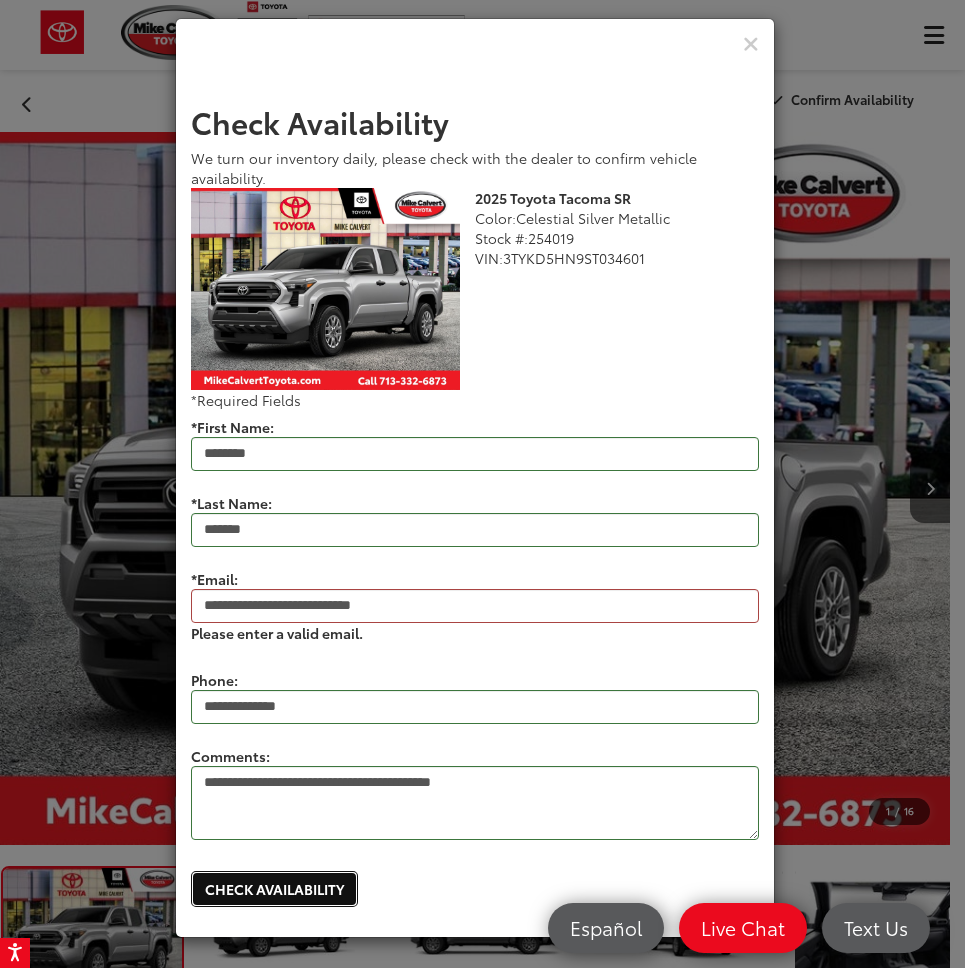 click on "Check Availability" at bounding box center (274, 889) 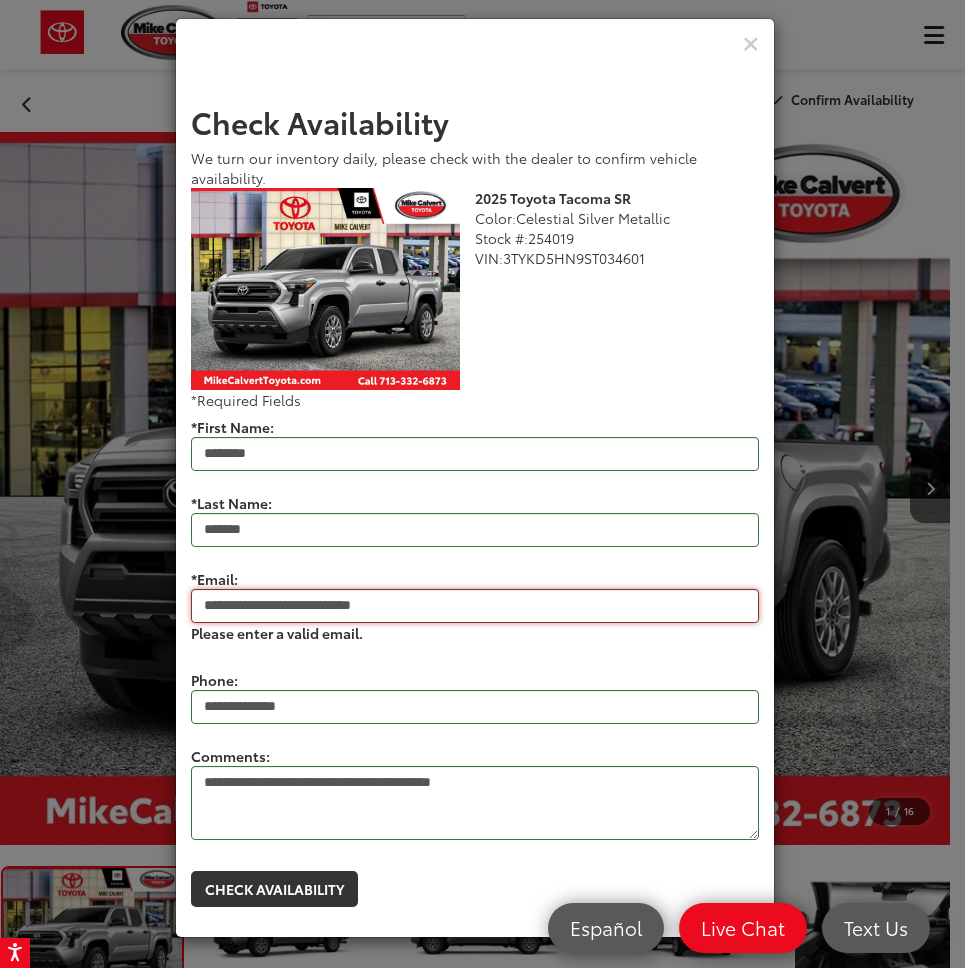 drag, startPoint x: 386, startPoint y: 604, endPoint x: 183, endPoint y: 608, distance: 203.0394 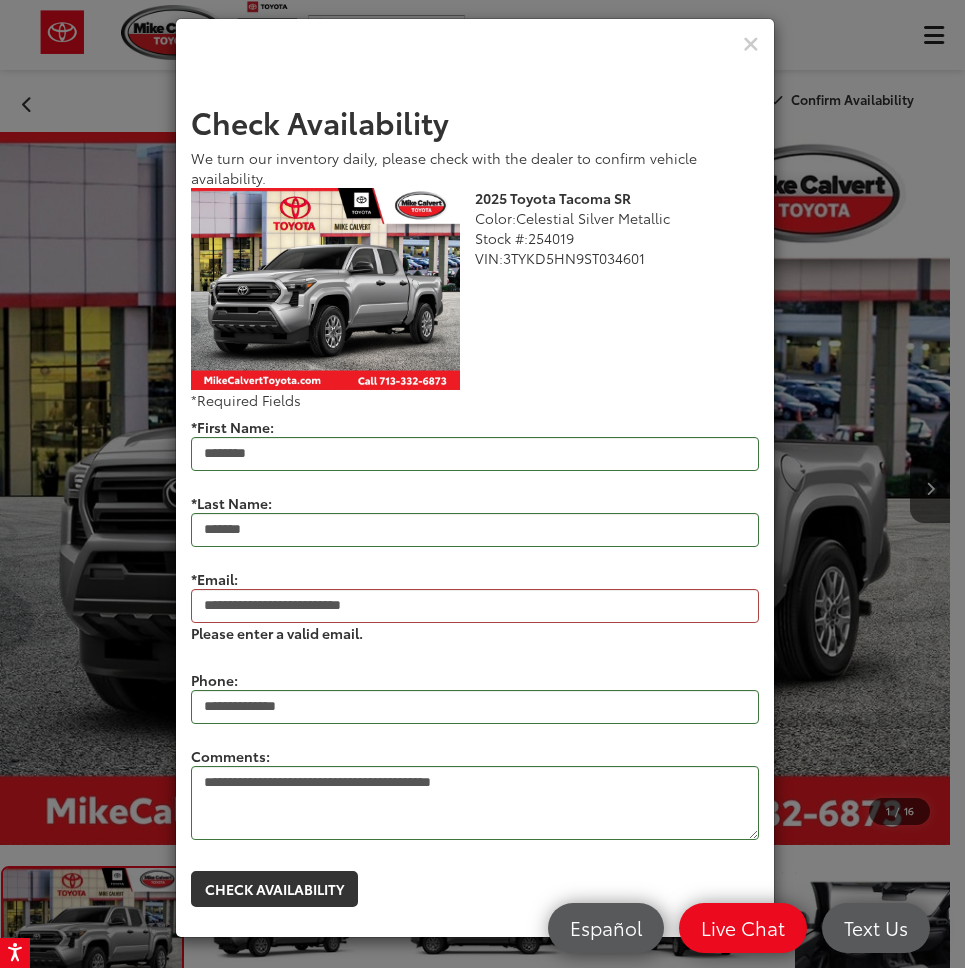 click on "**********" at bounding box center [475, 506] 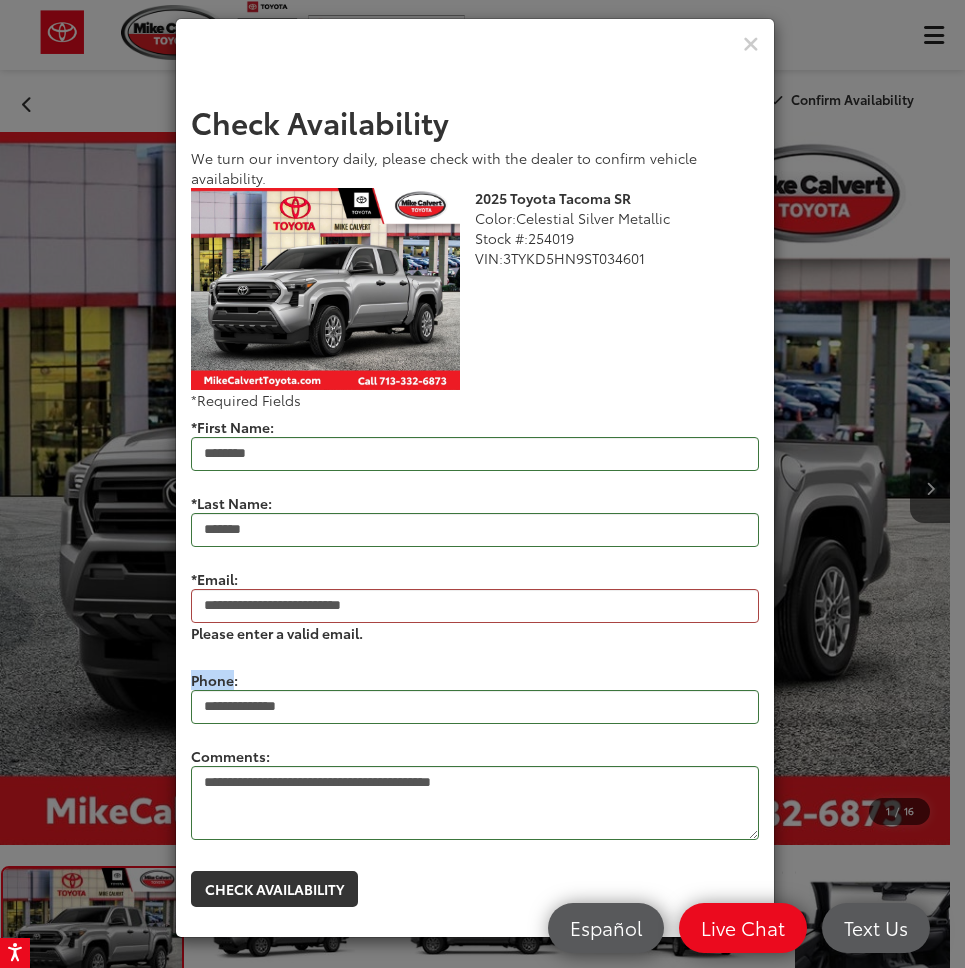 click on "**********" at bounding box center (475, 506) 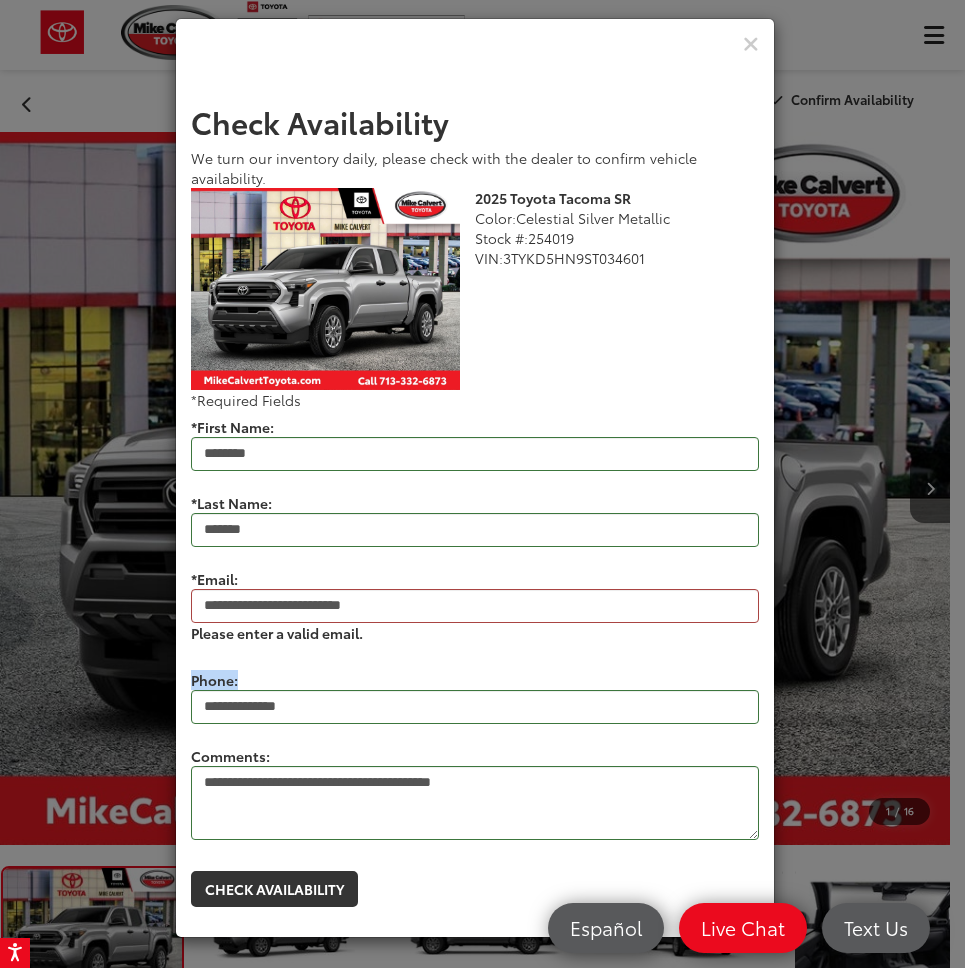 click on "**********" at bounding box center (475, 506) 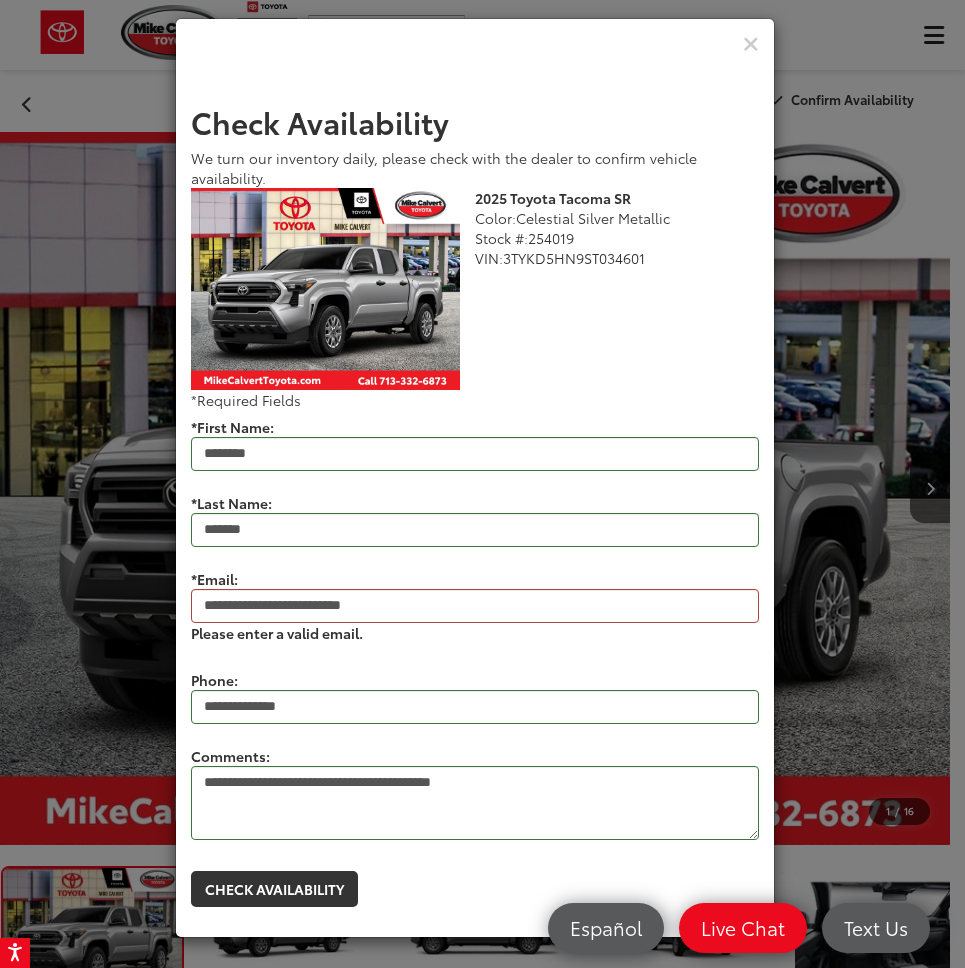 click on "Check Availability" at bounding box center [475, 889] 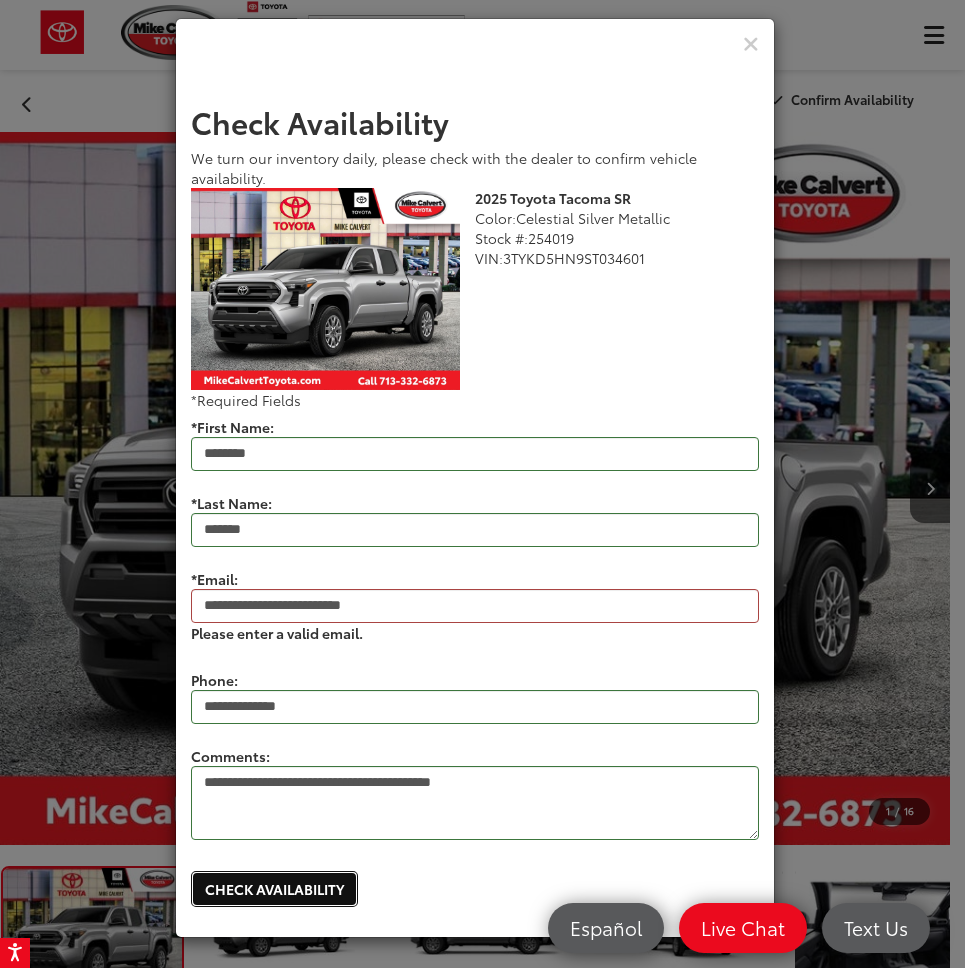 click on "Check Availability" at bounding box center [274, 889] 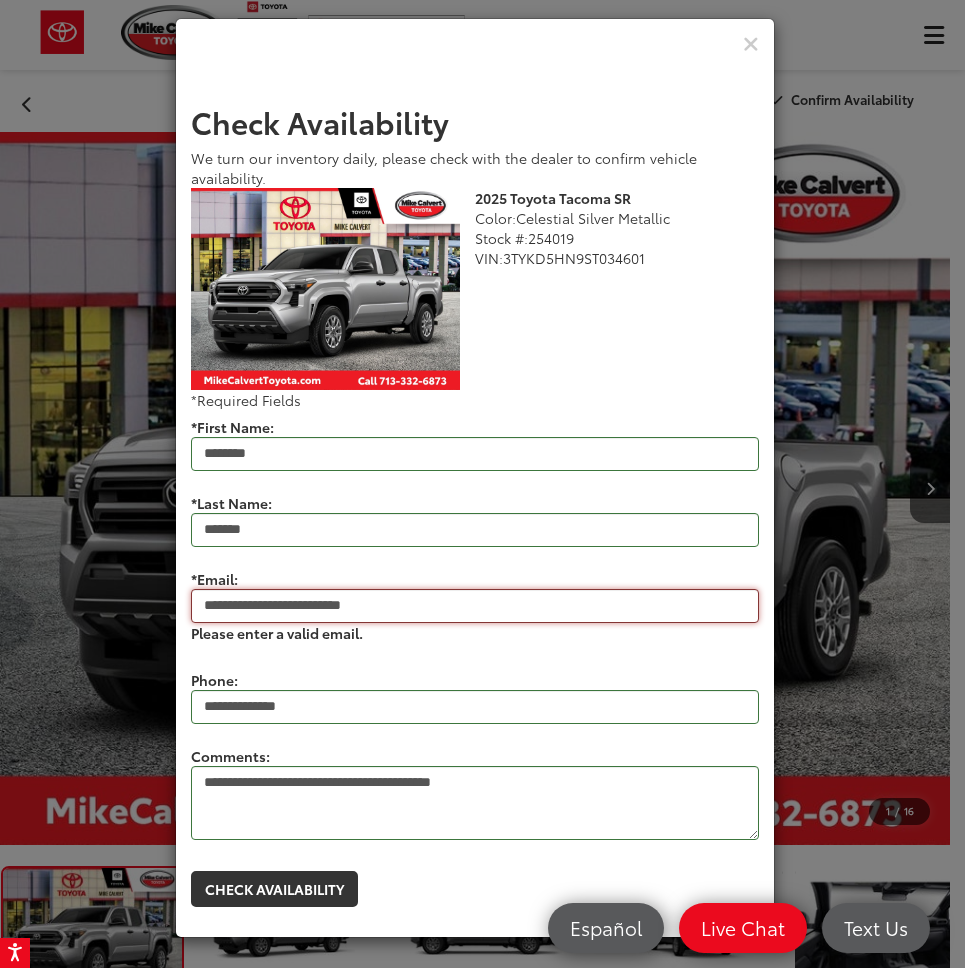 click on "**********" at bounding box center [475, 606] 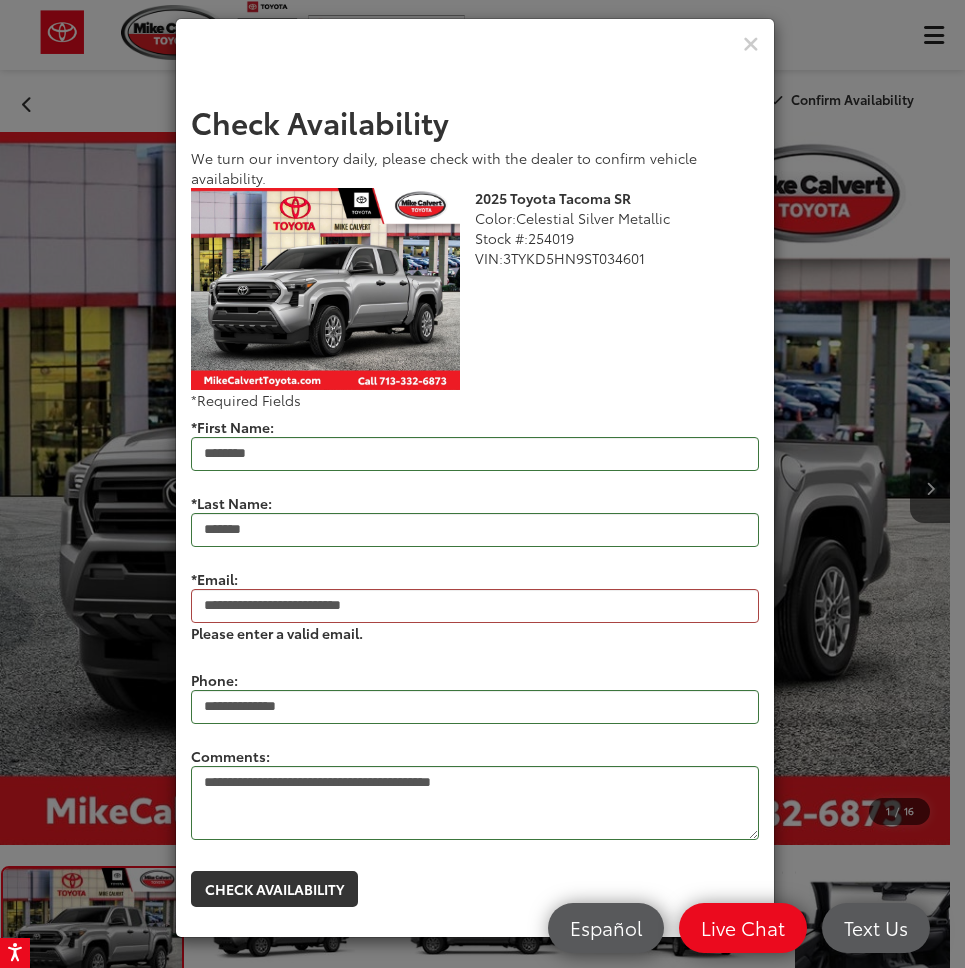 click on "Phone:
[PHONE]" at bounding box center [475, 693] 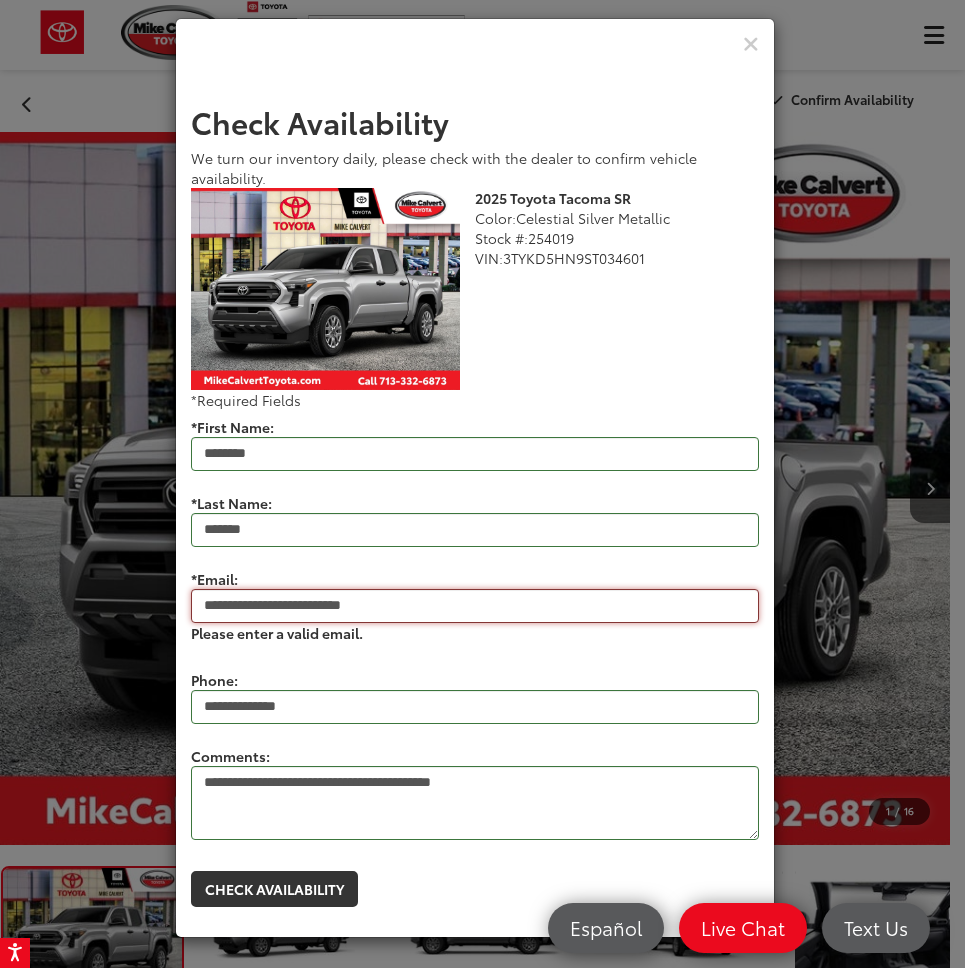 click on "**********" at bounding box center [475, 606] 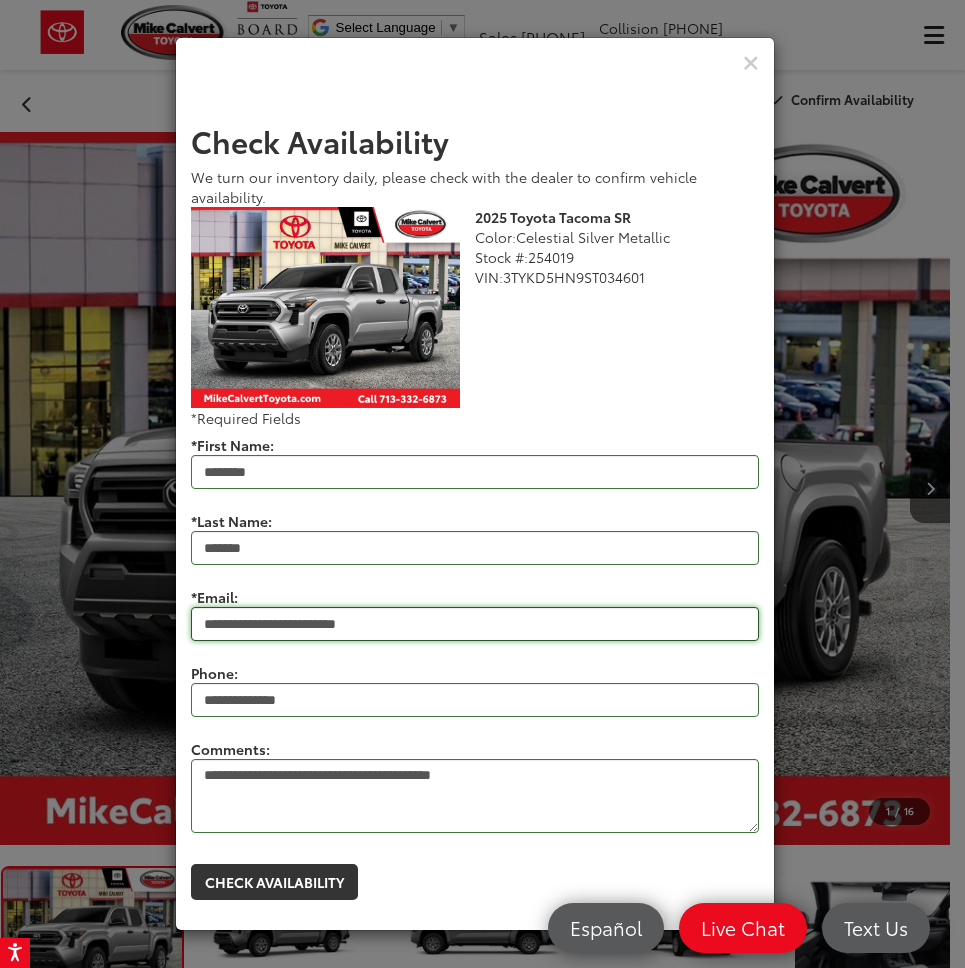 scroll, scrollTop: 0, scrollLeft: 0, axis: both 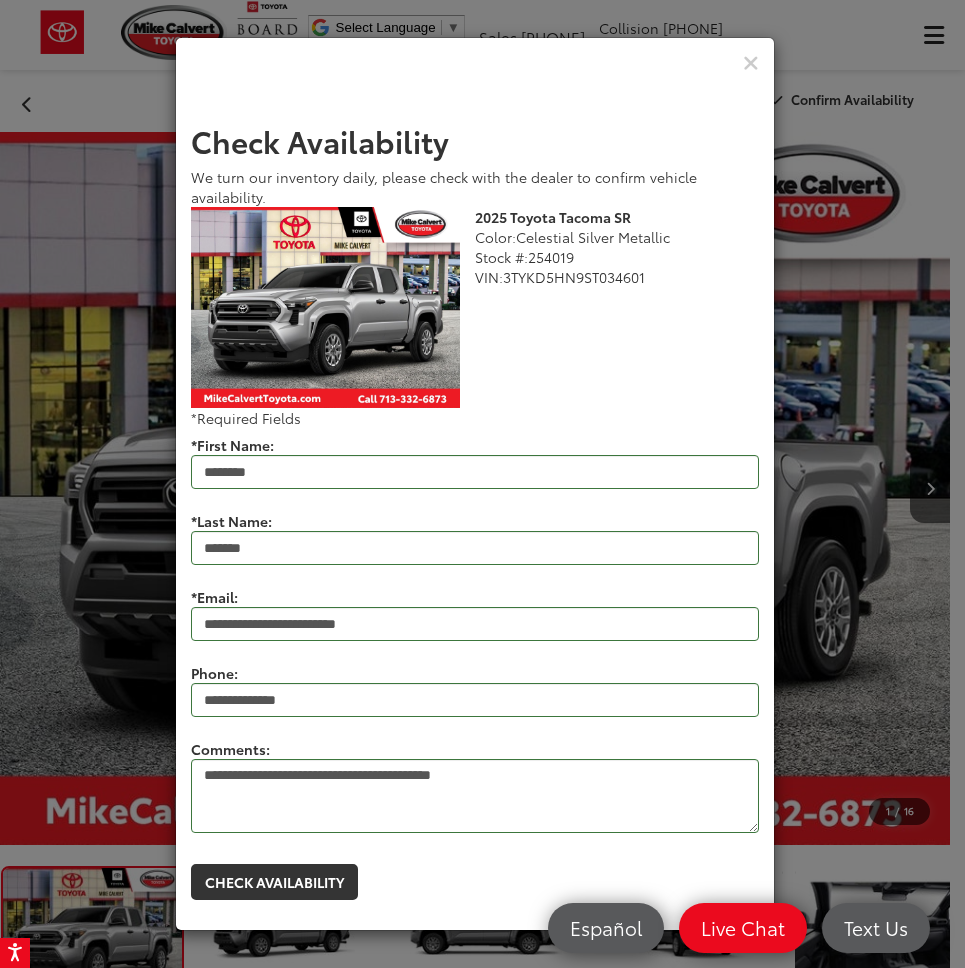 click on "Phone:
[PHONE]" at bounding box center [475, 686] 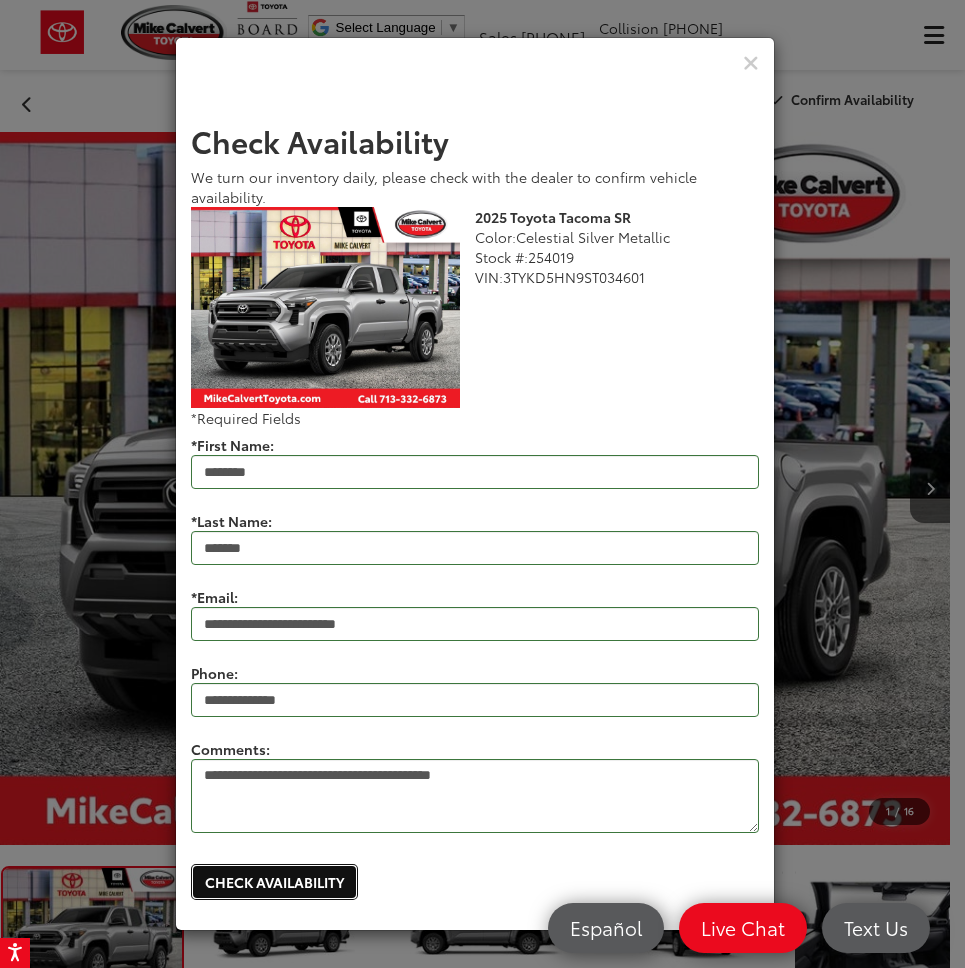 click on "Check Availability" at bounding box center (274, 882) 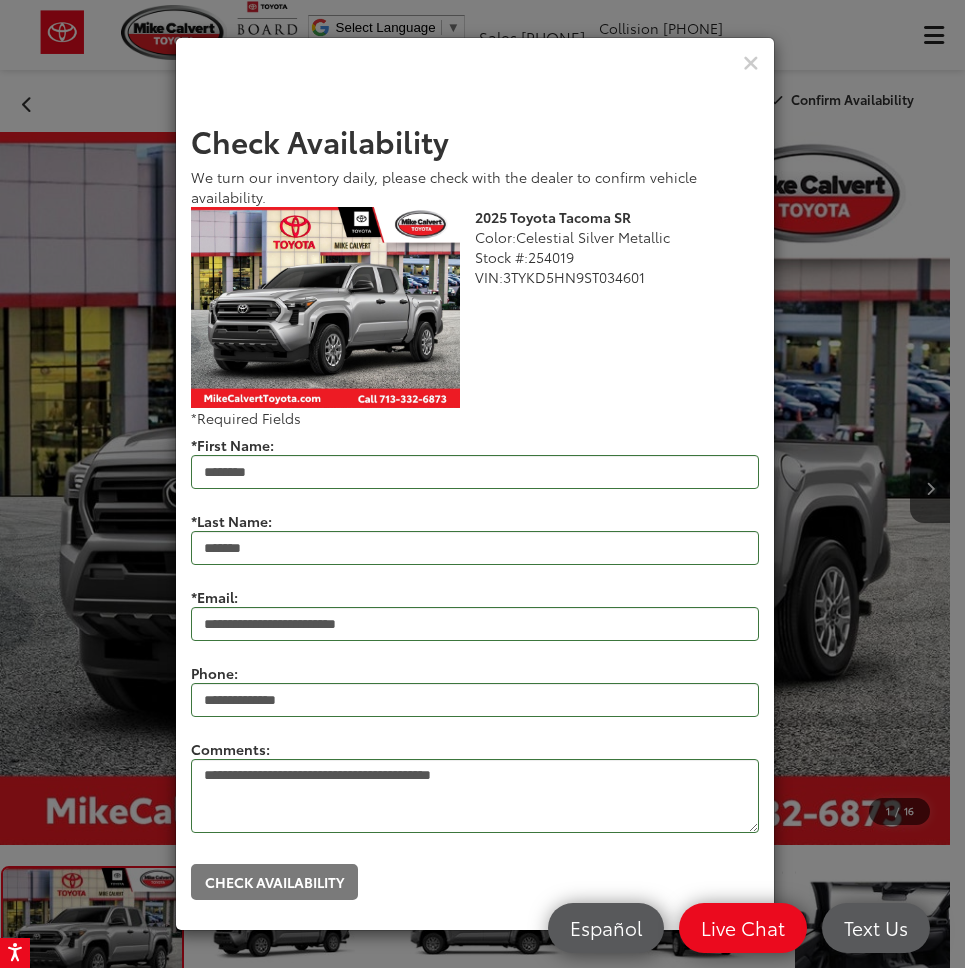 scroll, scrollTop: 0, scrollLeft: 0, axis: both 